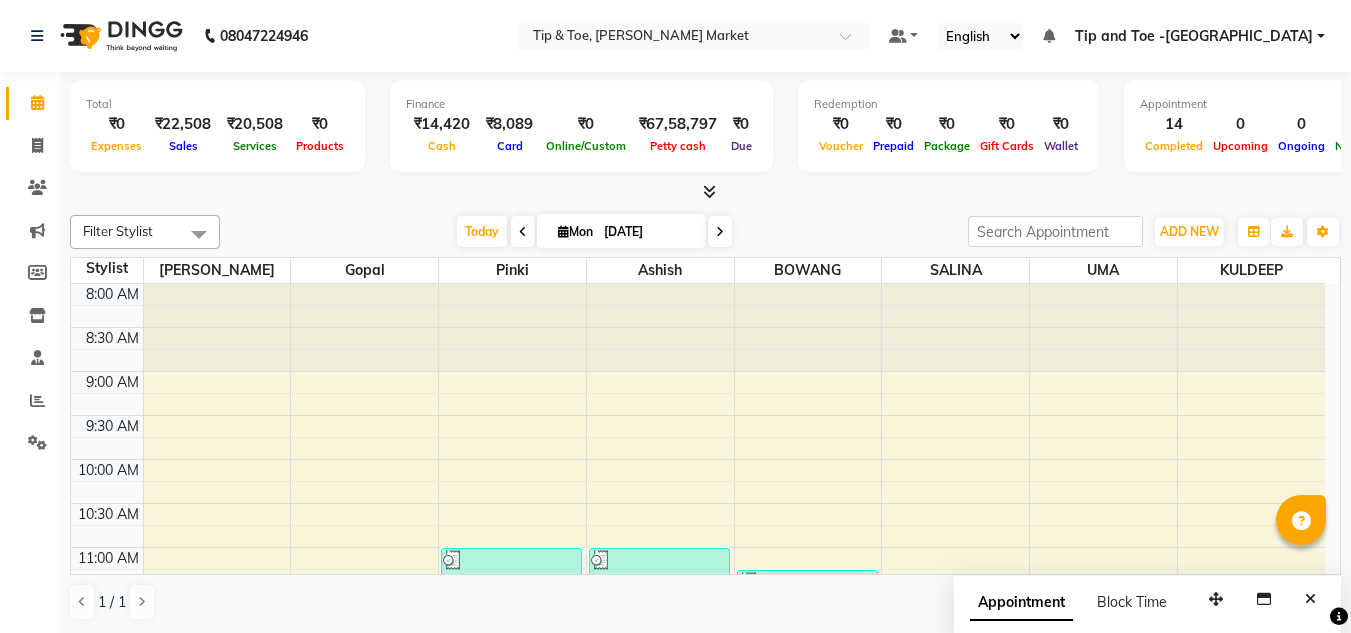 scroll, scrollTop: 0, scrollLeft: 0, axis: both 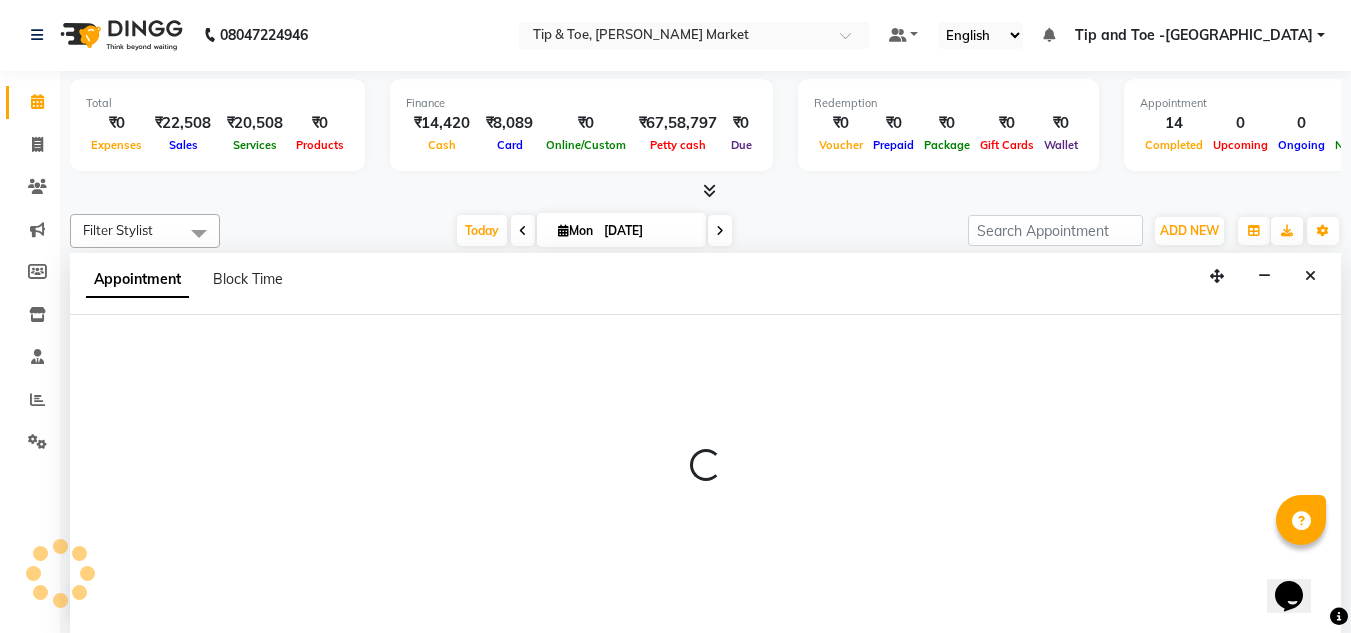 select on "tentative" 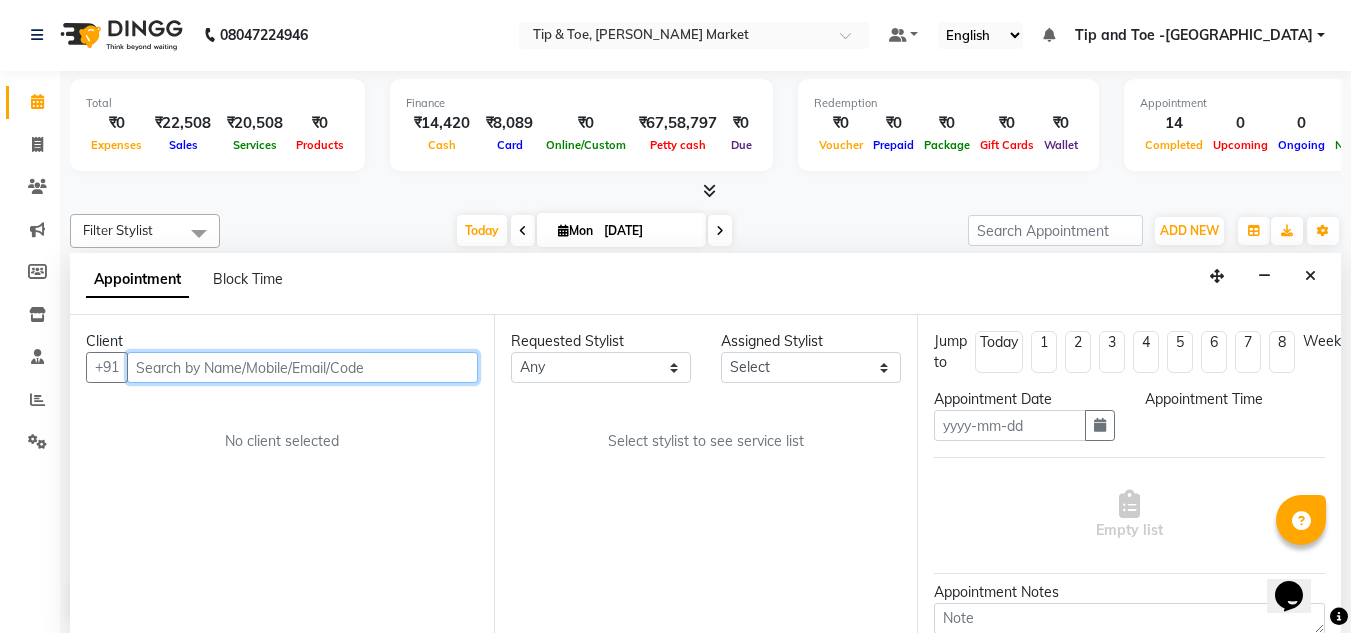 type on "[DATE]" 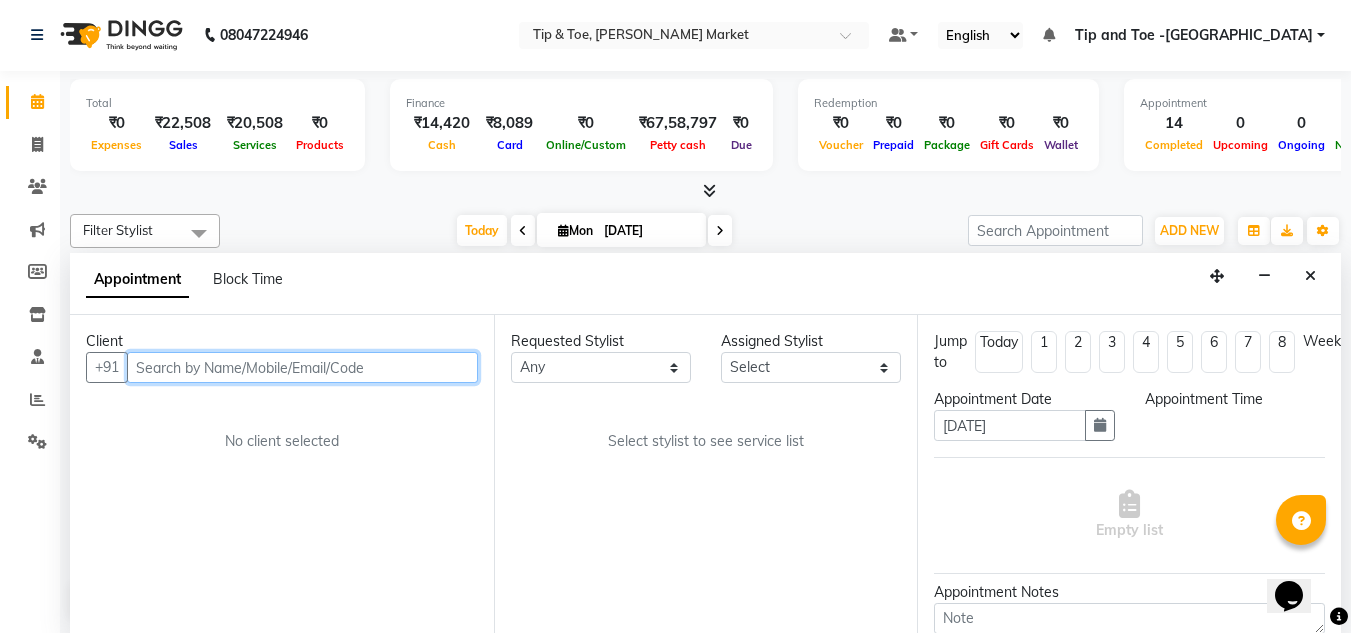 scroll, scrollTop: 0, scrollLeft: 0, axis: both 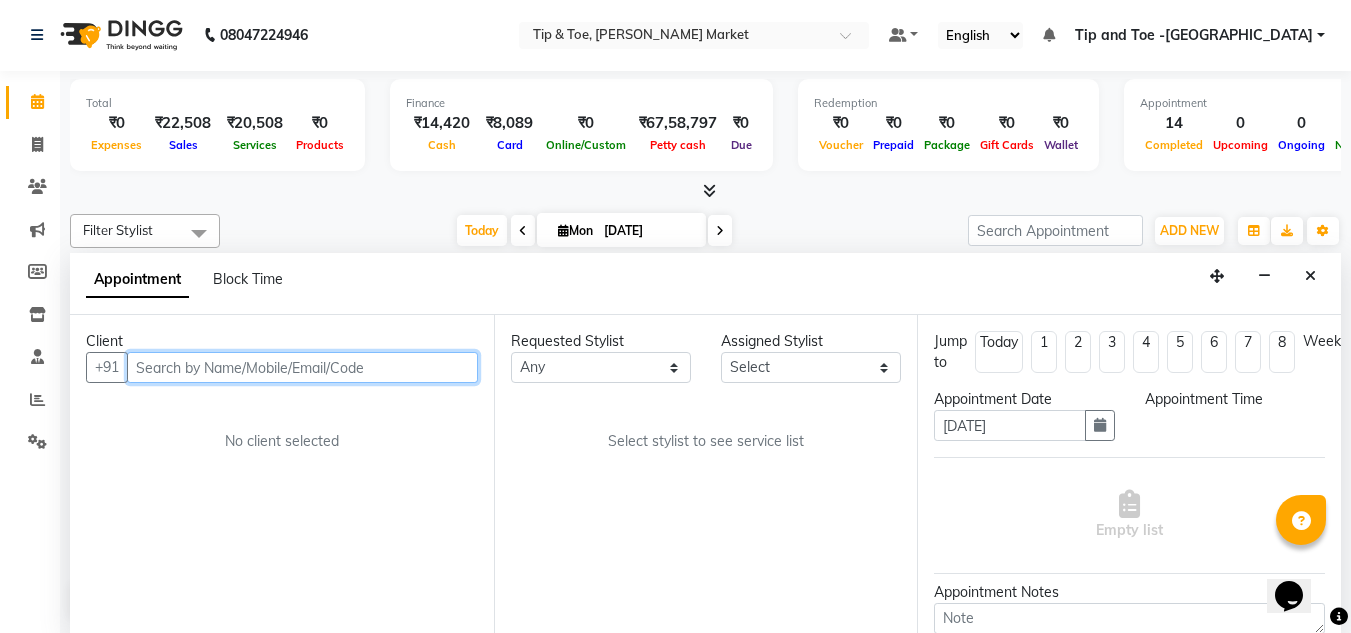 select on "1020" 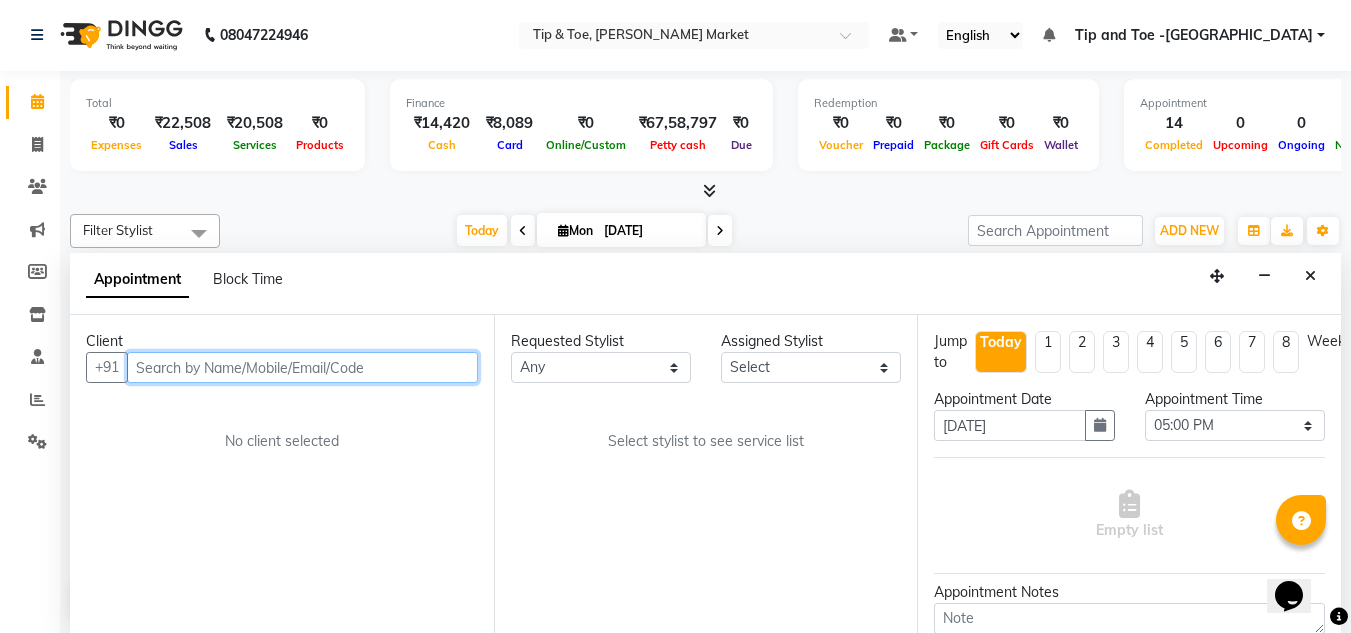 select on "41968" 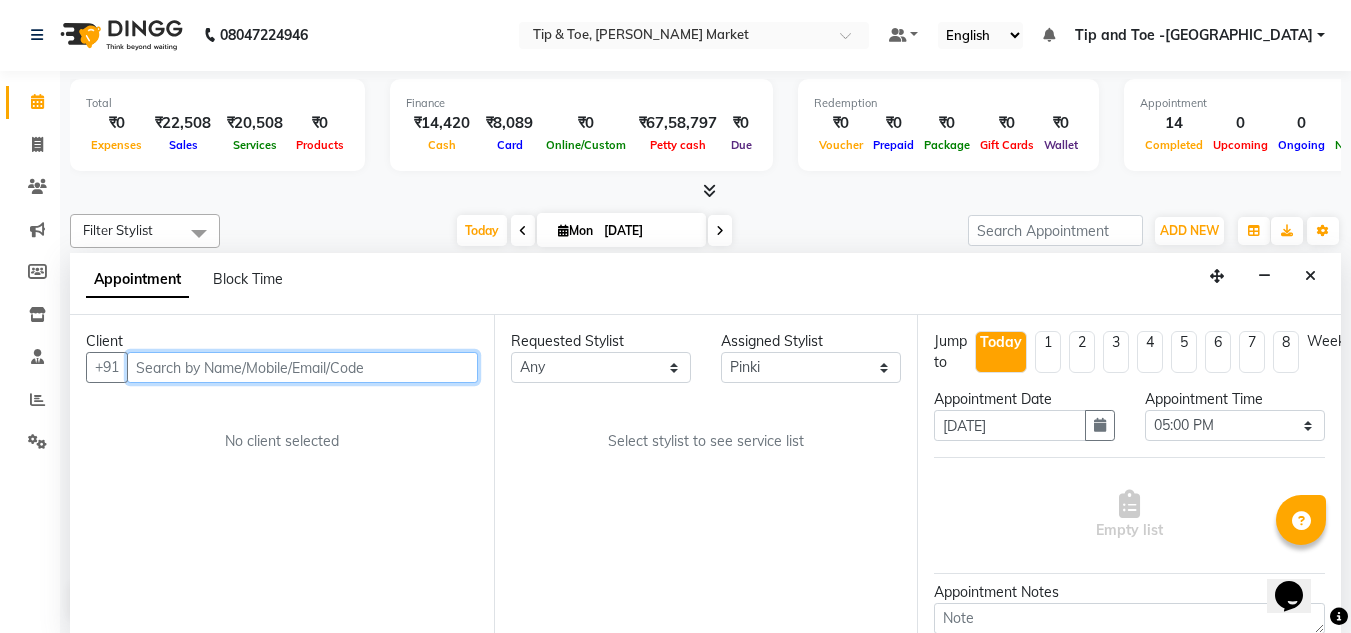 select on "2880" 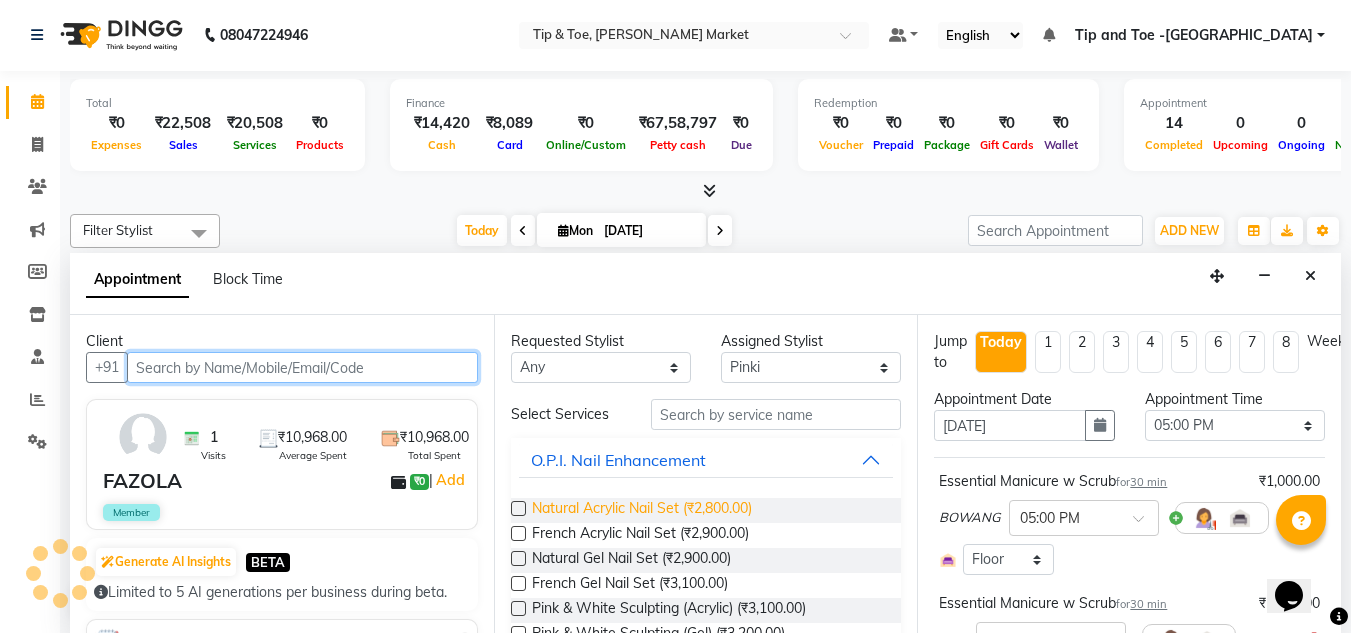 select on "2880" 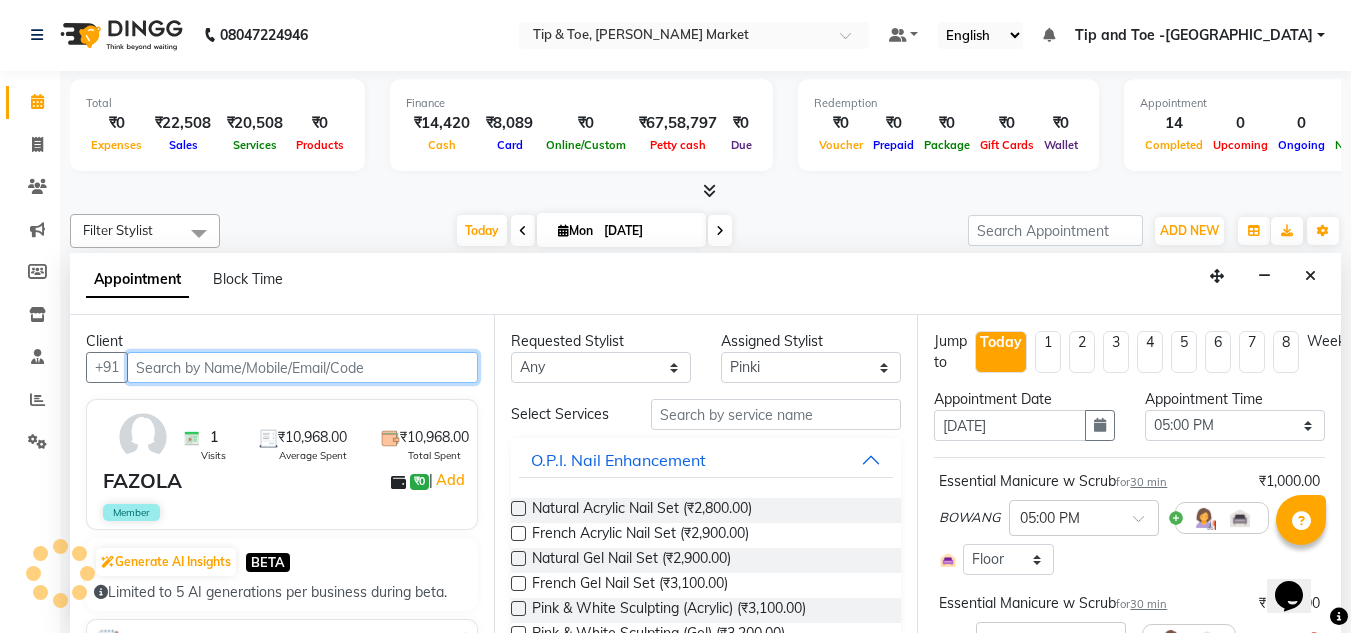 scroll, scrollTop: 853, scrollLeft: 0, axis: vertical 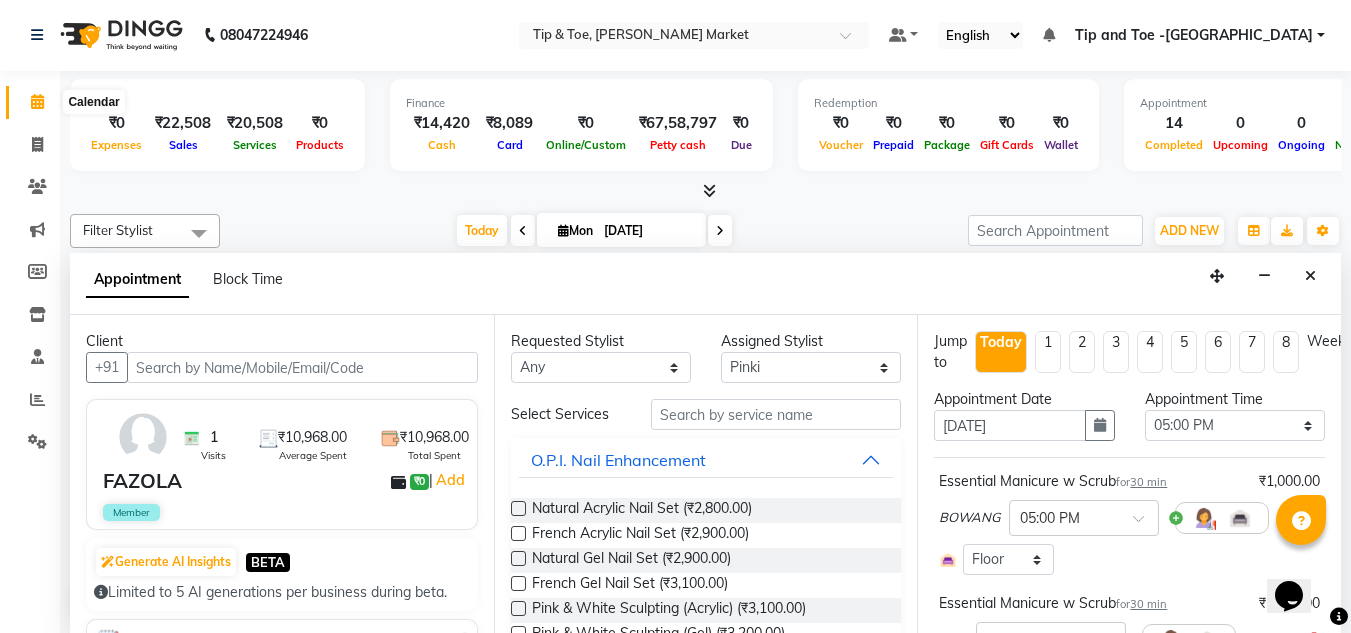 click 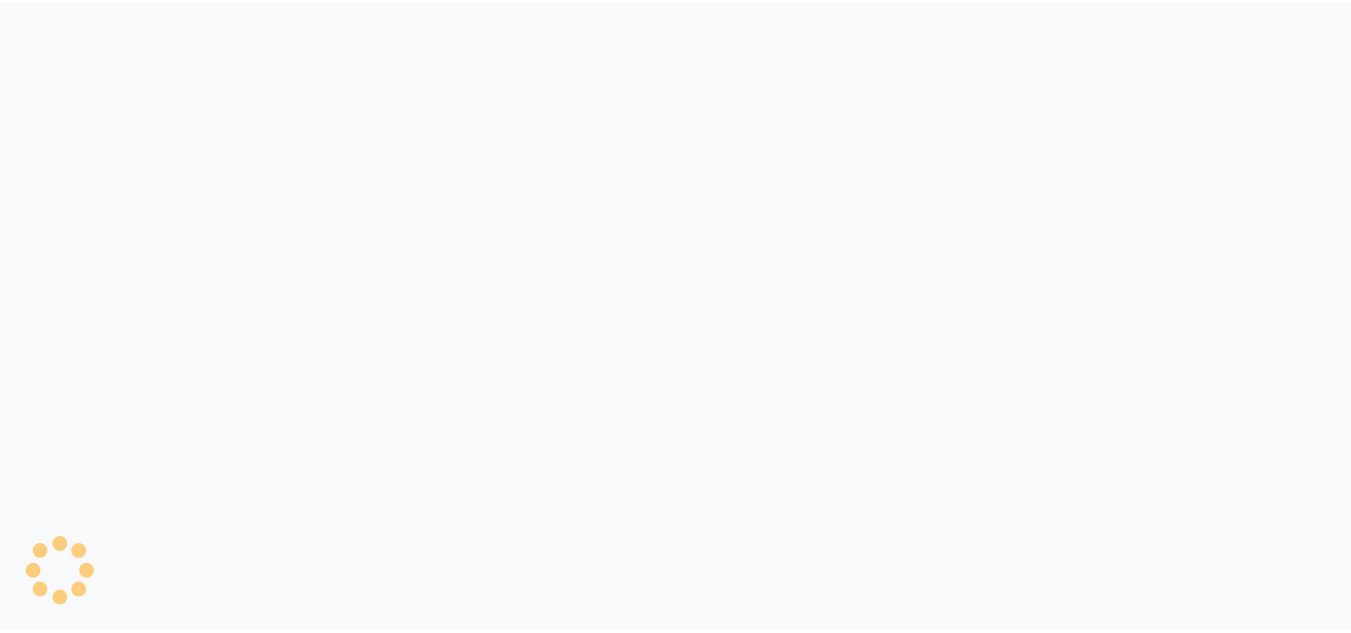 scroll, scrollTop: 0, scrollLeft: 0, axis: both 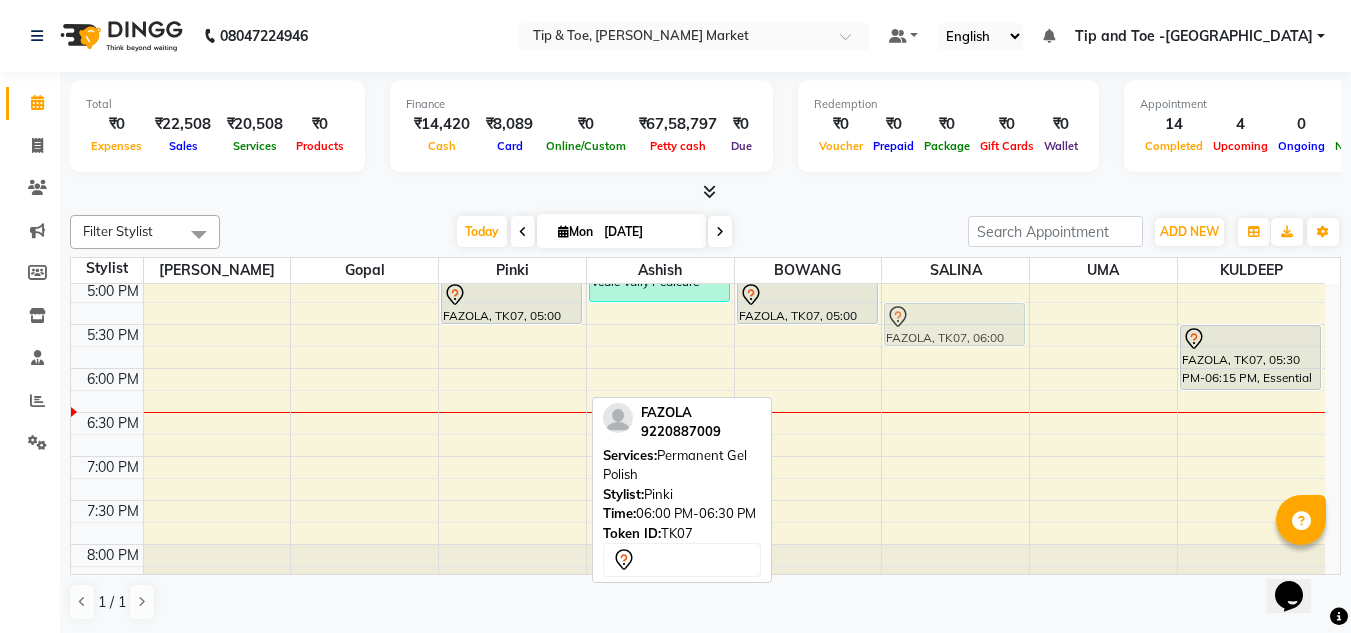 drag, startPoint x: 502, startPoint y: 384, endPoint x: 982, endPoint y: 322, distance: 483.9876 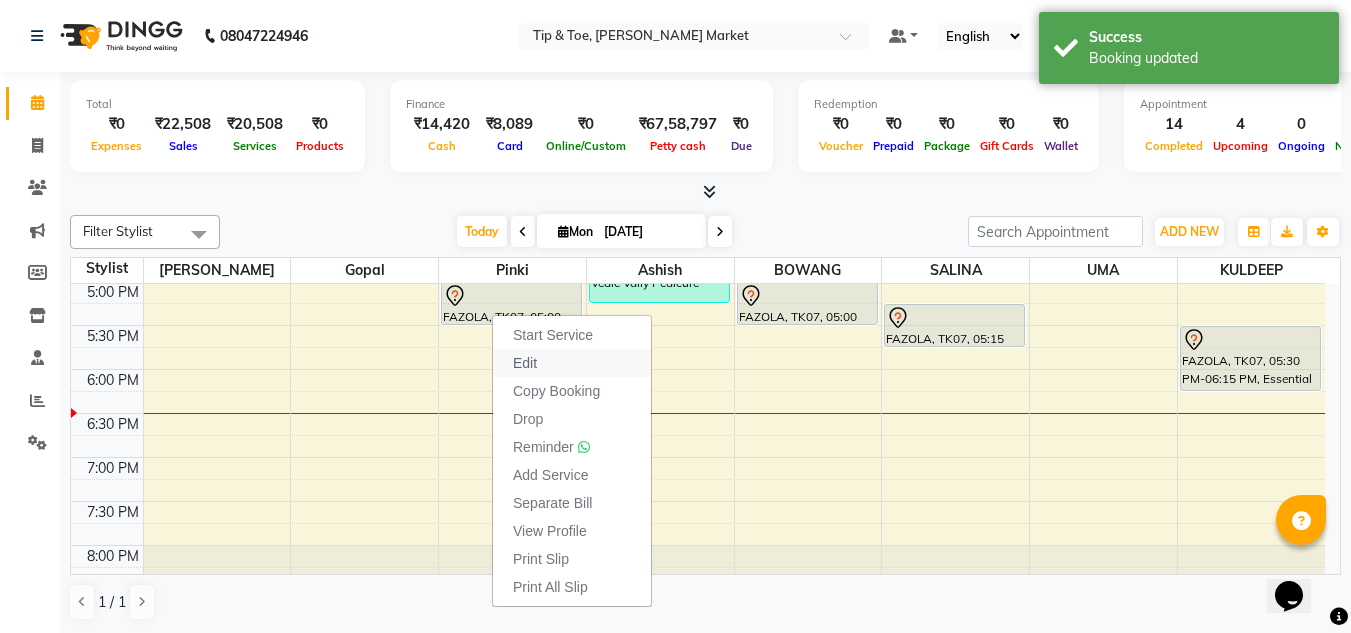 click on "Edit" at bounding box center (525, 363) 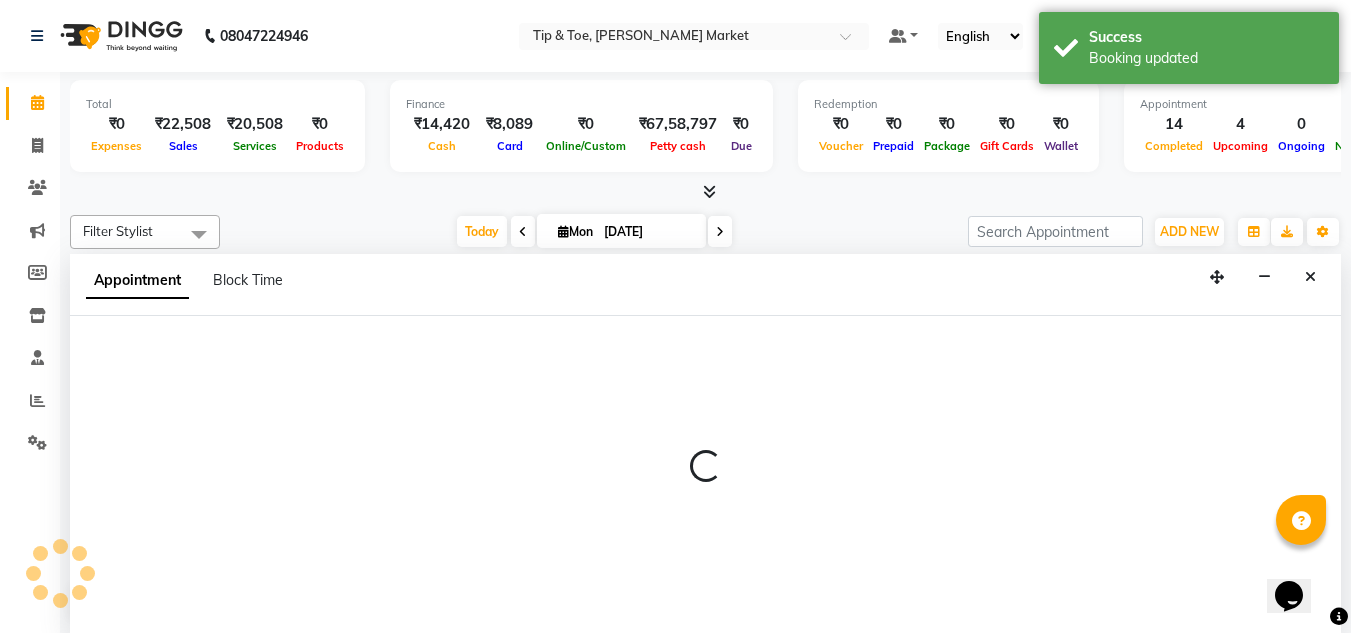 scroll, scrollTop: 1, scrollLeft: 0, axis: vertical 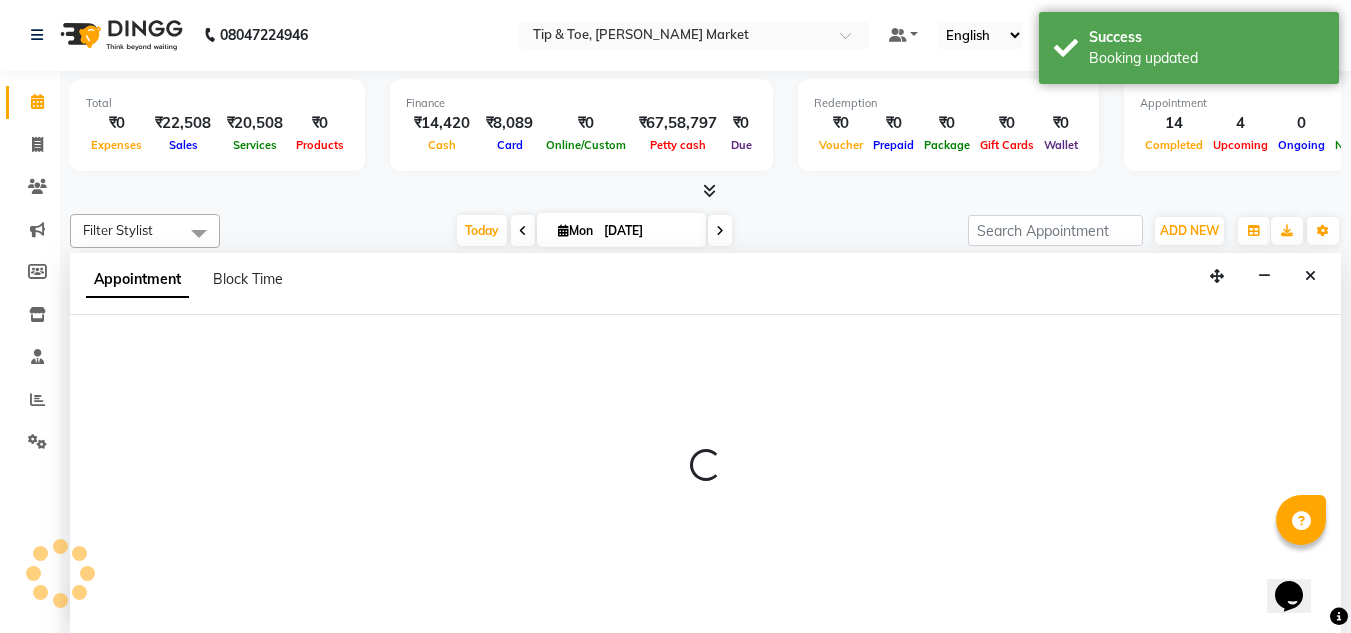 select on "tentative" 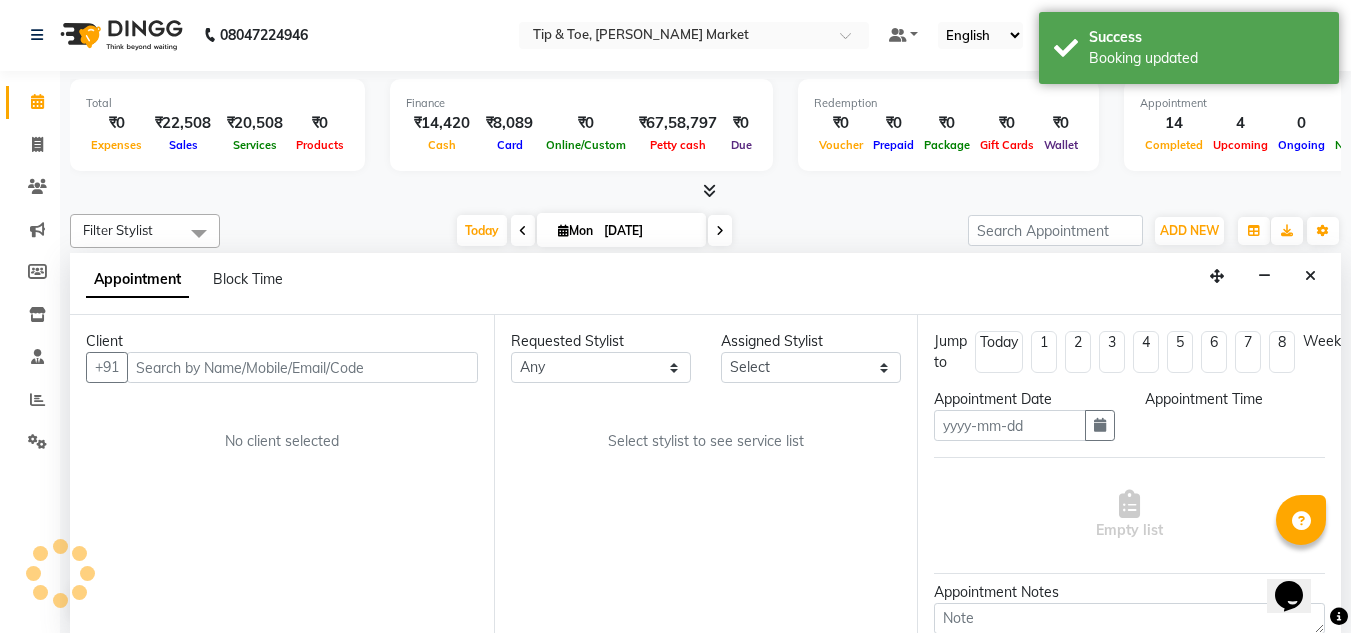 type on "[DATE]" 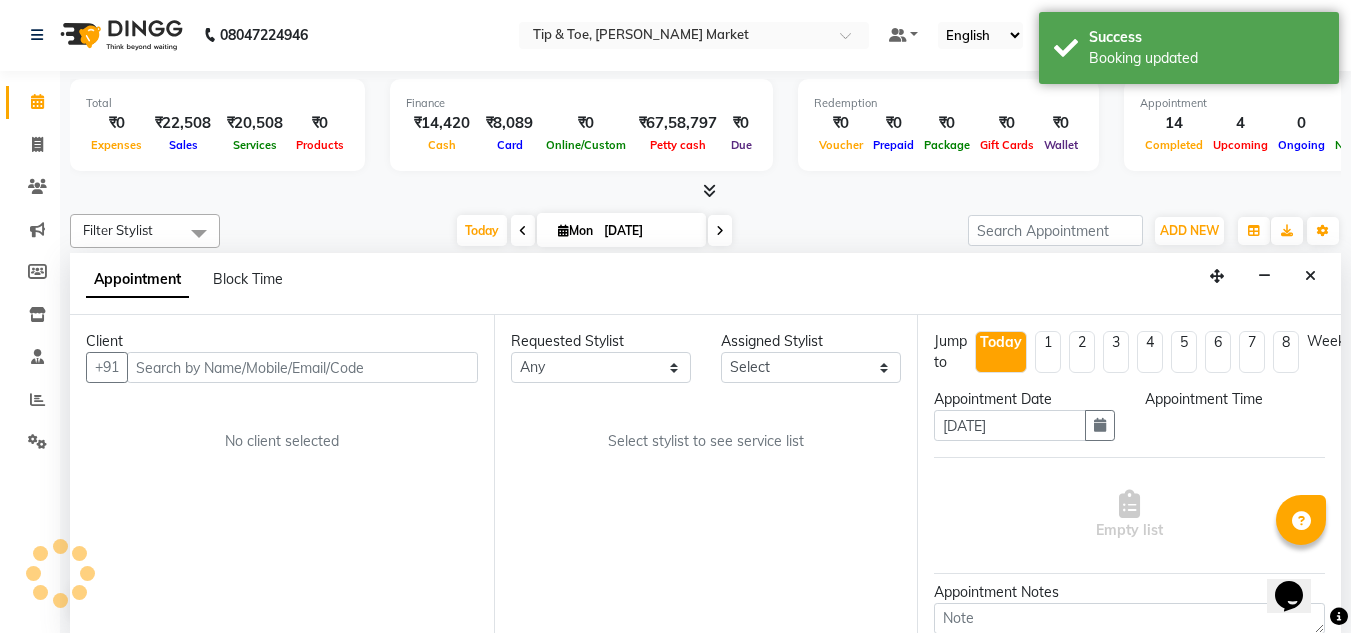 scroll, scrollTop: 853, scrollLeft: 0, axis: vertical 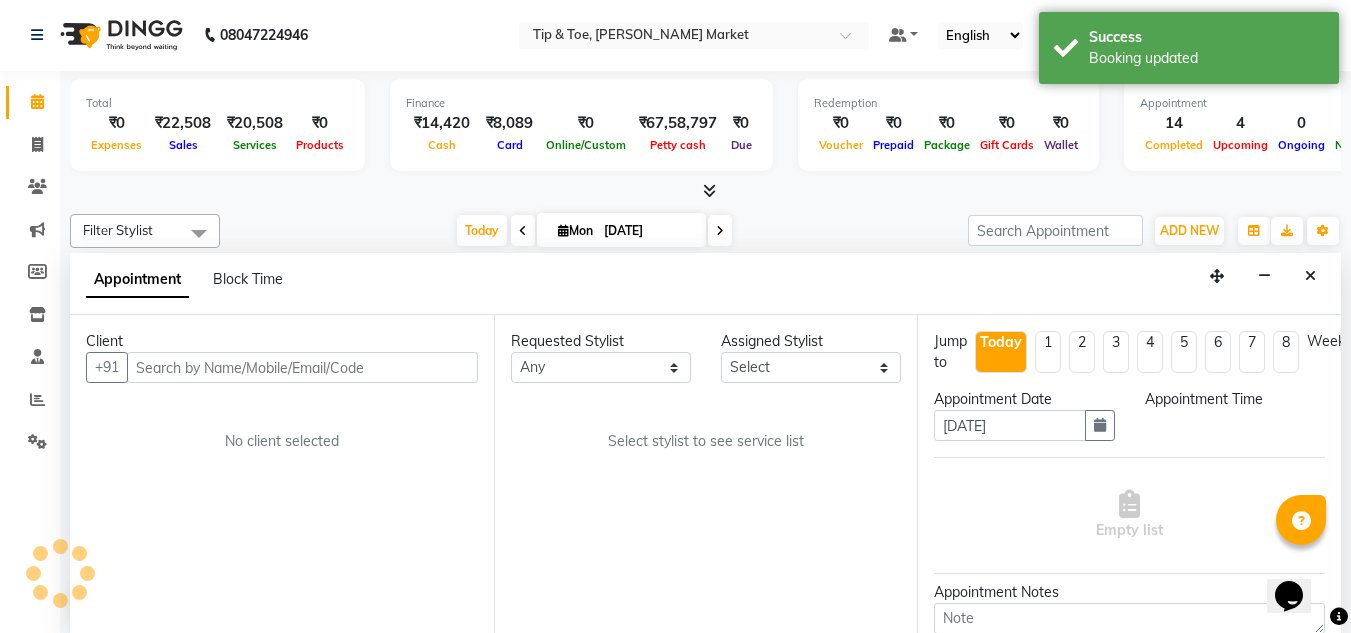 select on "75418" 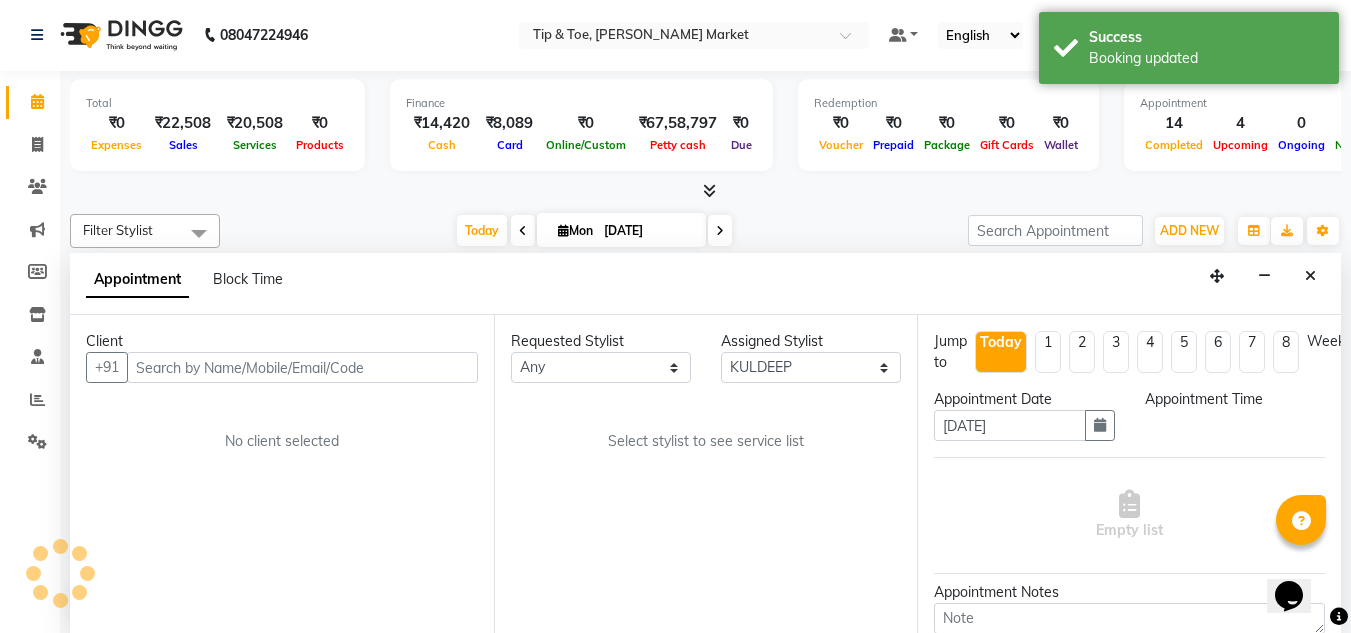 select on "1020" 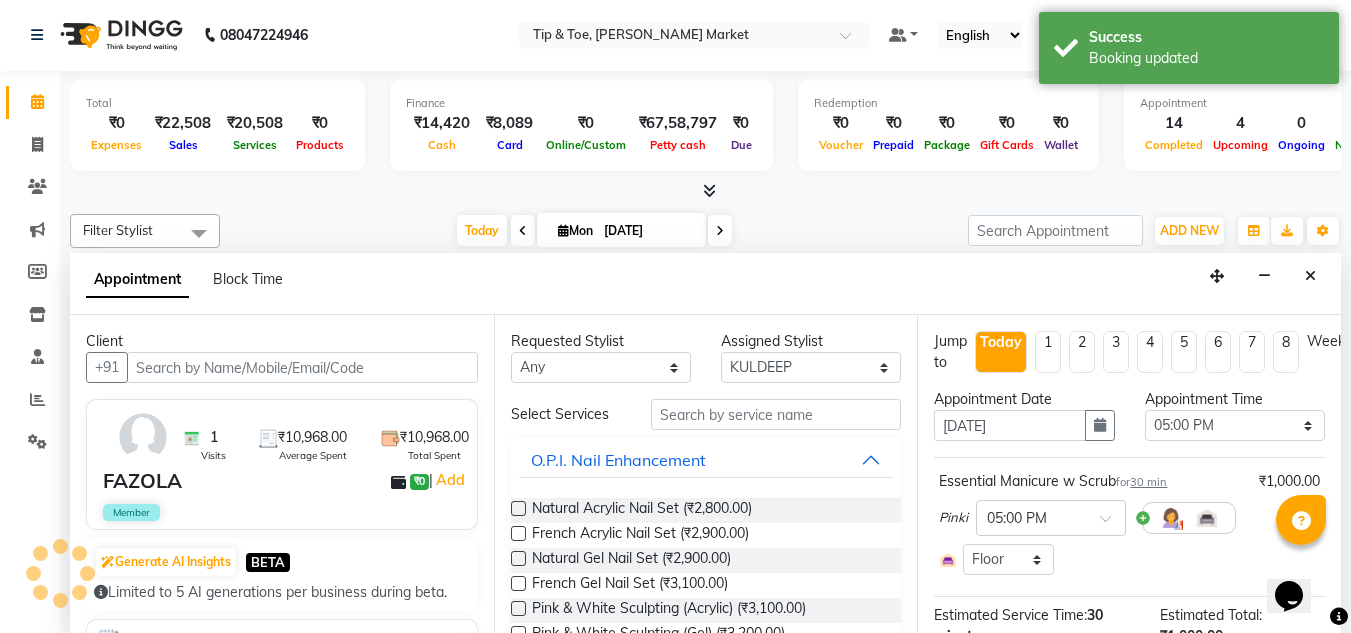 select on "2880" 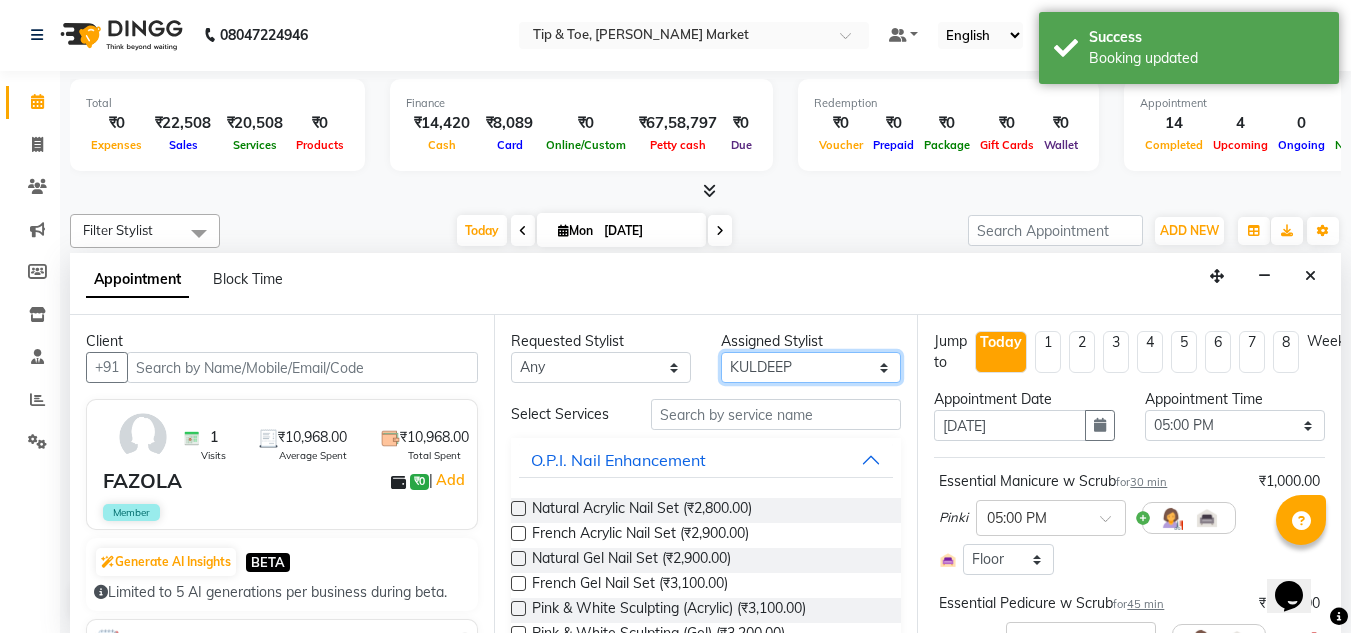 click on "Select Ashish BOWANG Gopal KULDEEP Pinki SALINA Salman UMA" at bounding box center [811, 367] 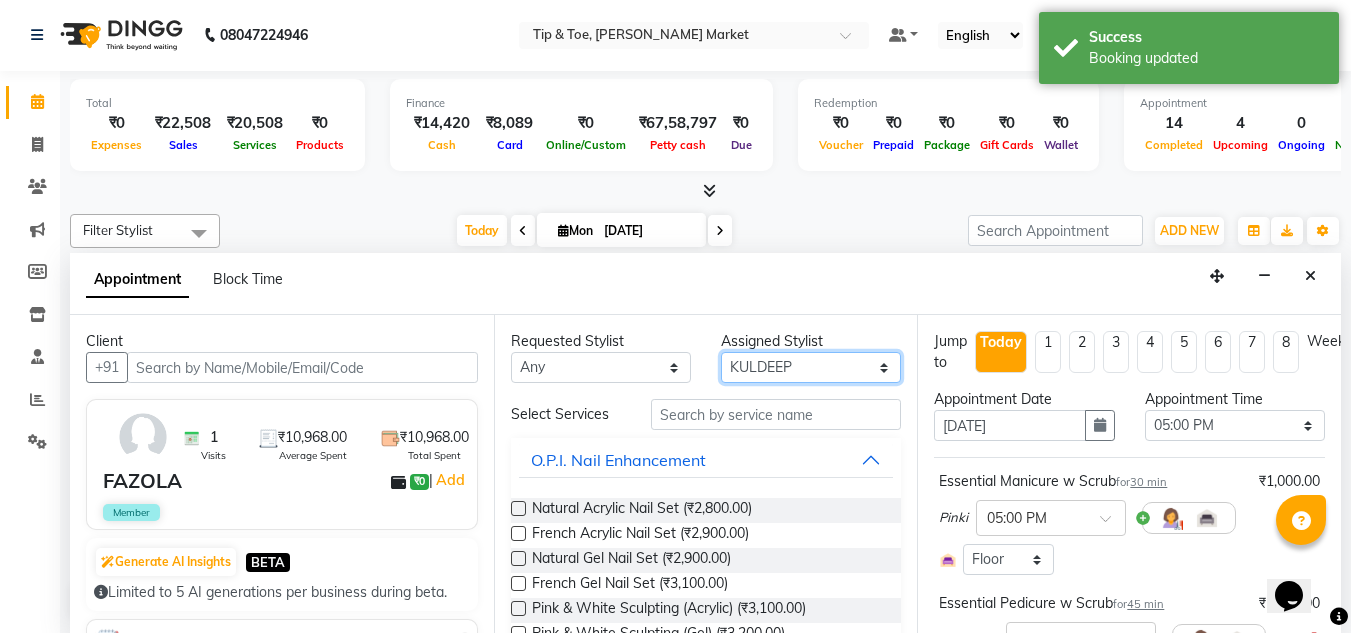 select on "41968" 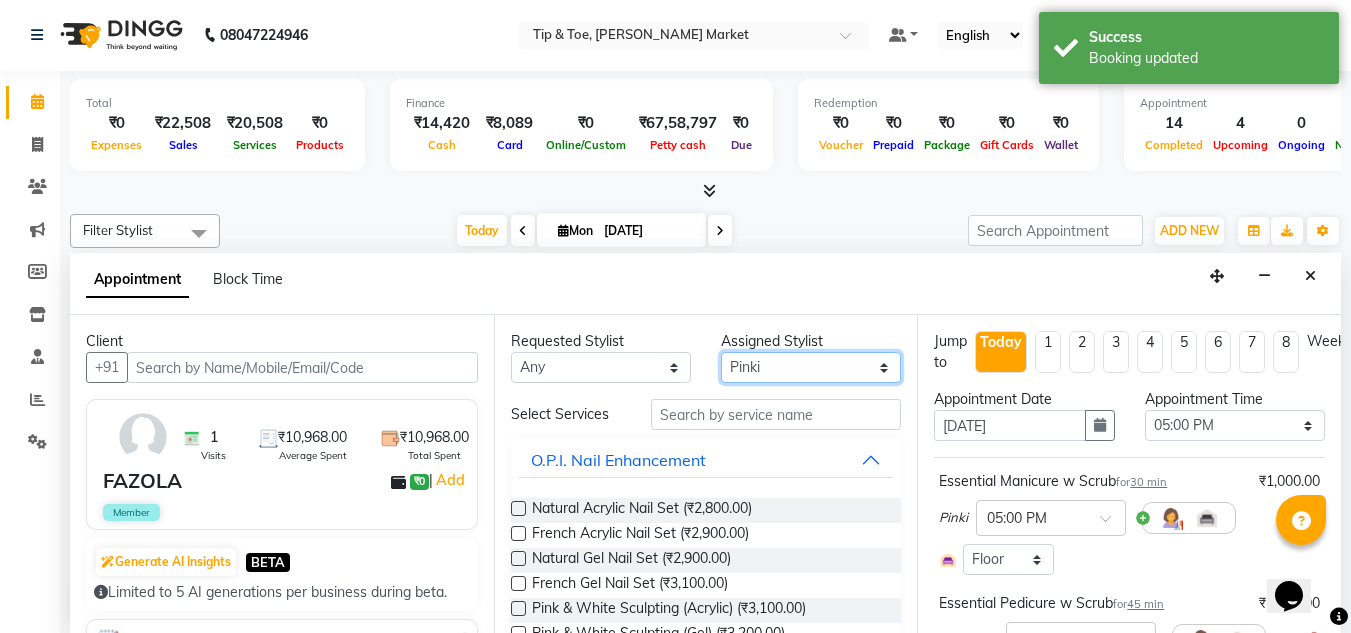 click on "Select Ashish BOWANG Gopal KULDEEP Pinki SALINA Salman UMA" at bounding box center (811, 367) 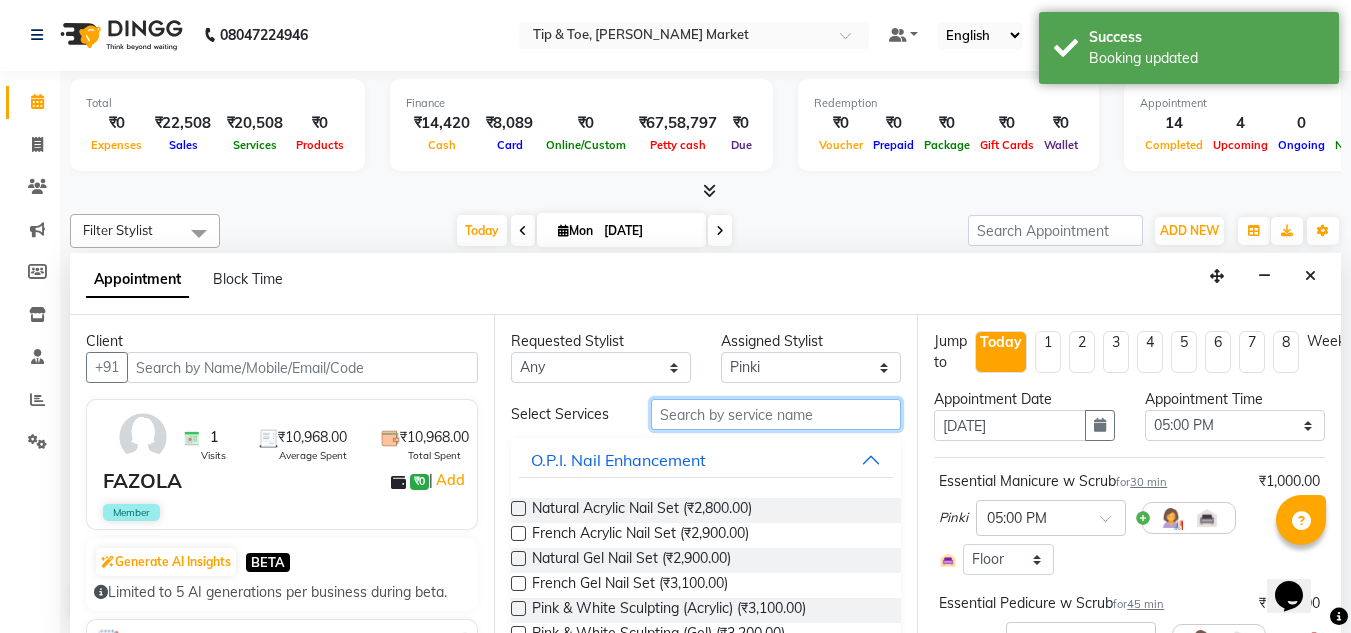 click at bounding box center [776, 414] 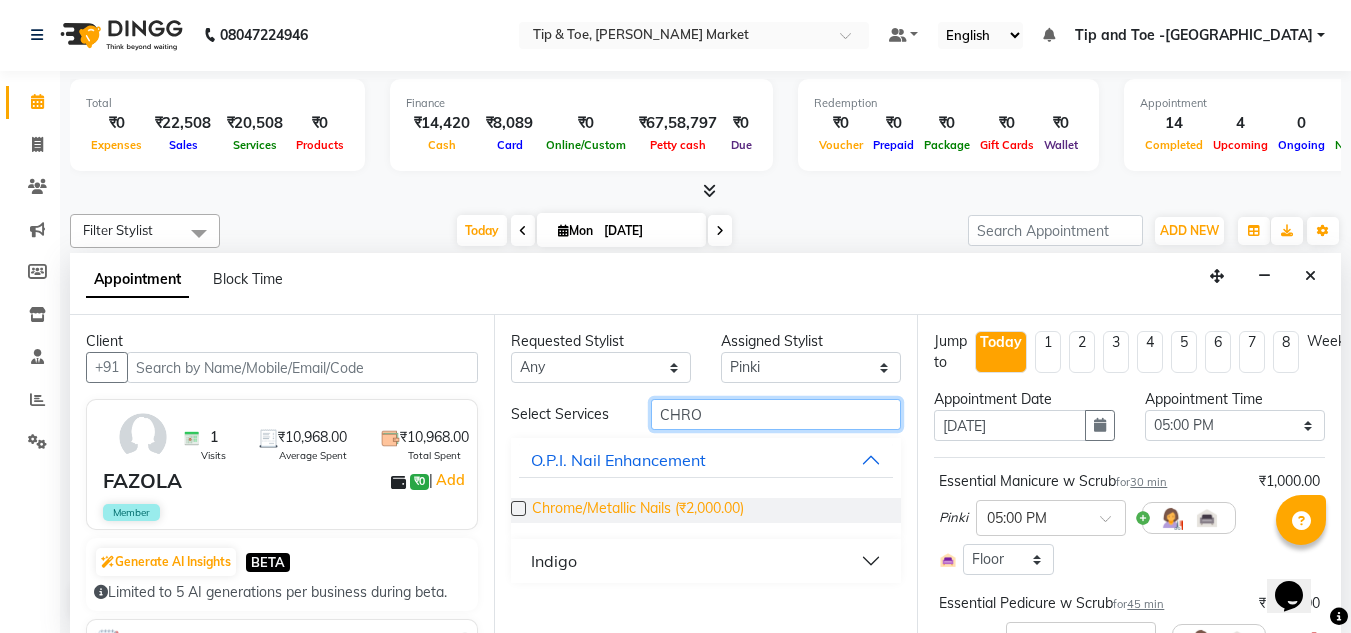 type on "CHRO" 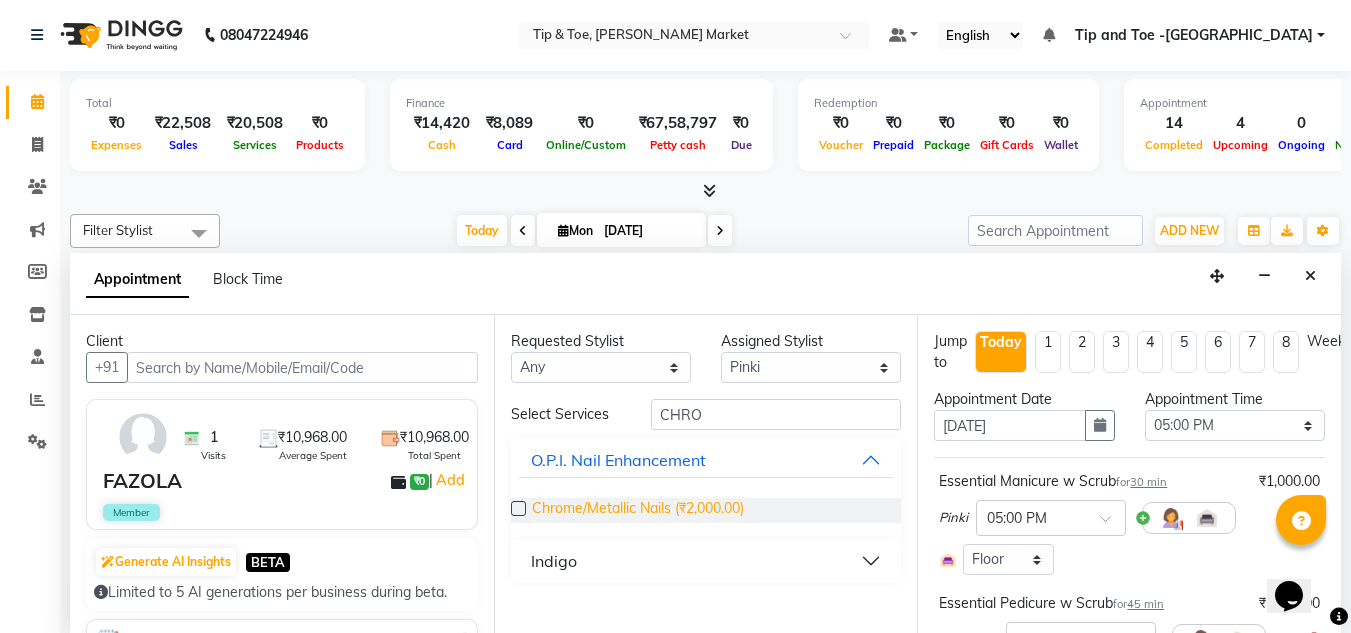 click on "Chrome/Metallic Nails (₹2,000.00)" at bounding box center (638, 510) 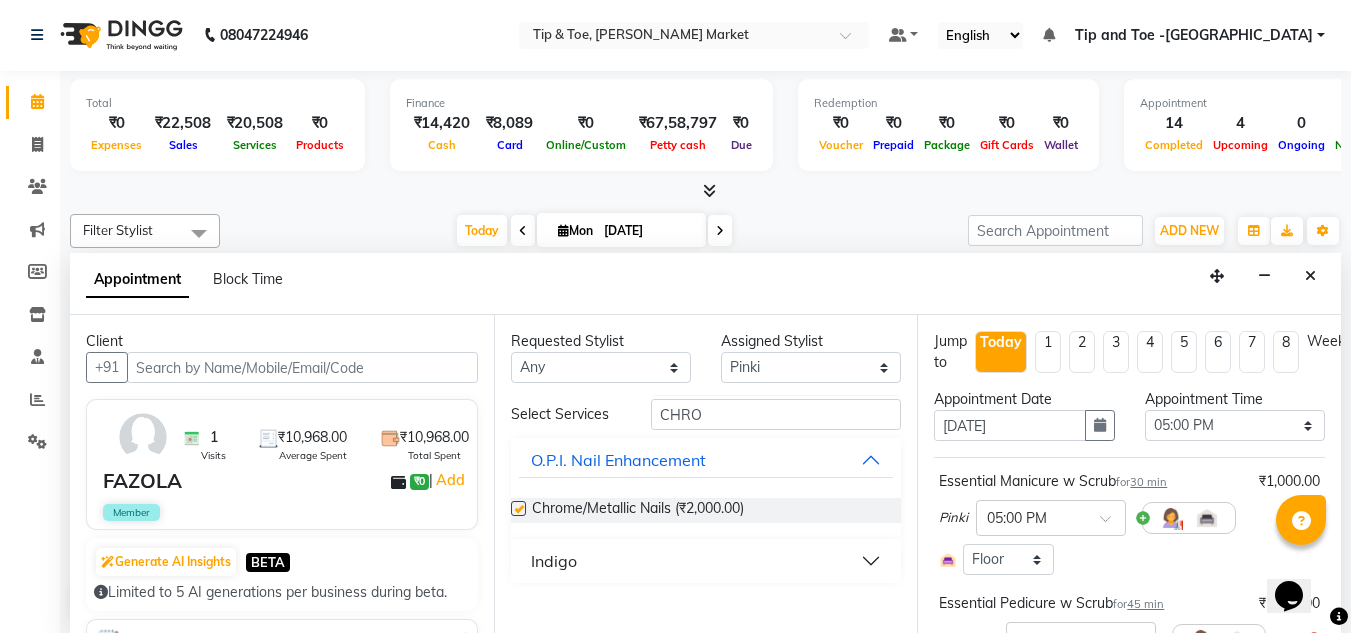 checkbox on "false" 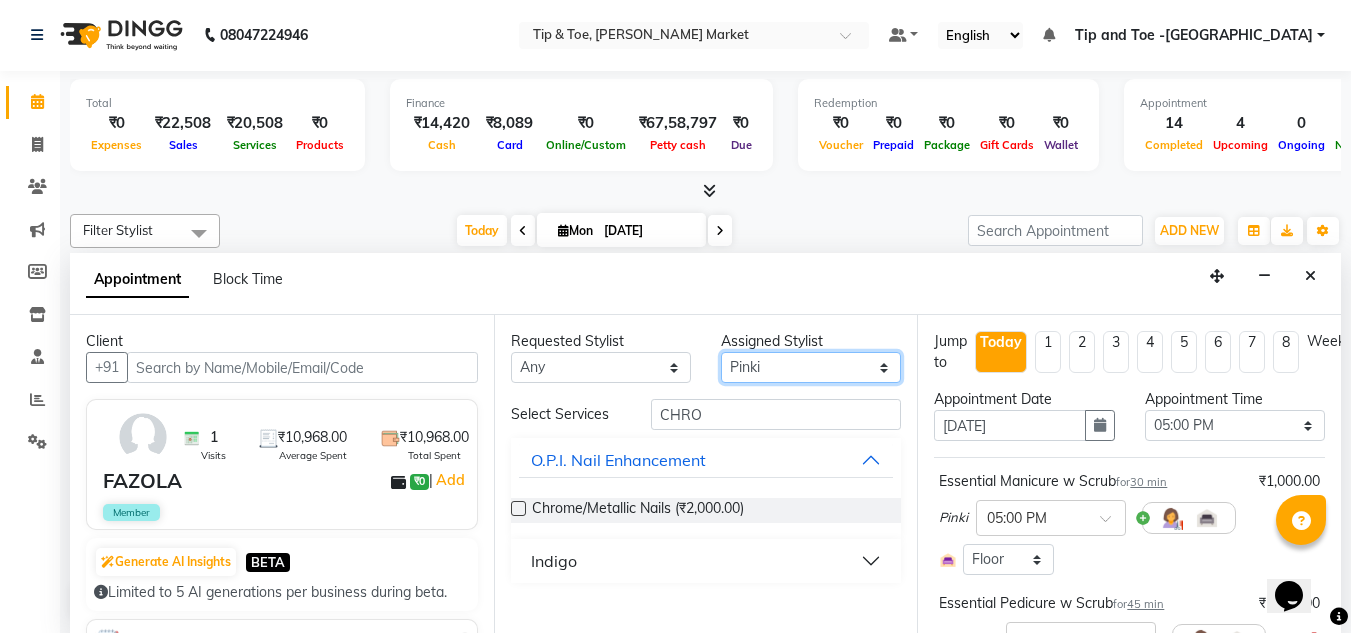 click on "Select Ashish BOWANG Gopal KULDEEP Pinki SALINA Salman UMA" at bounding box center (811, 367) 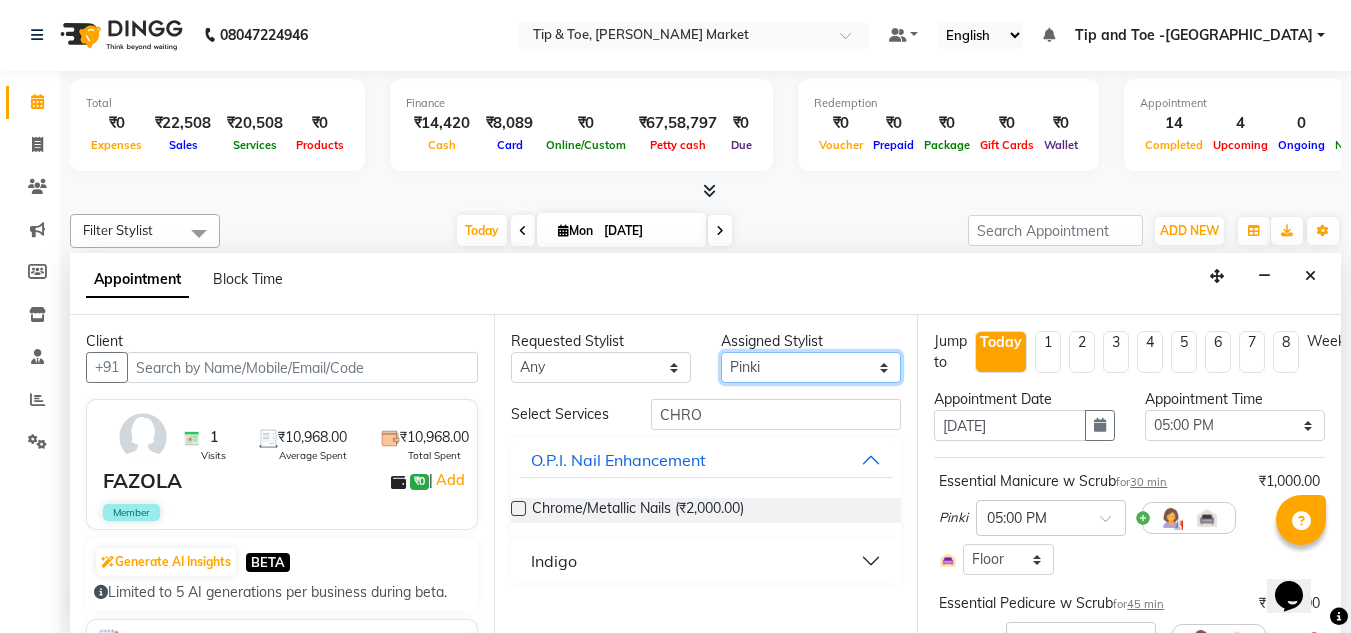 select on "41981" 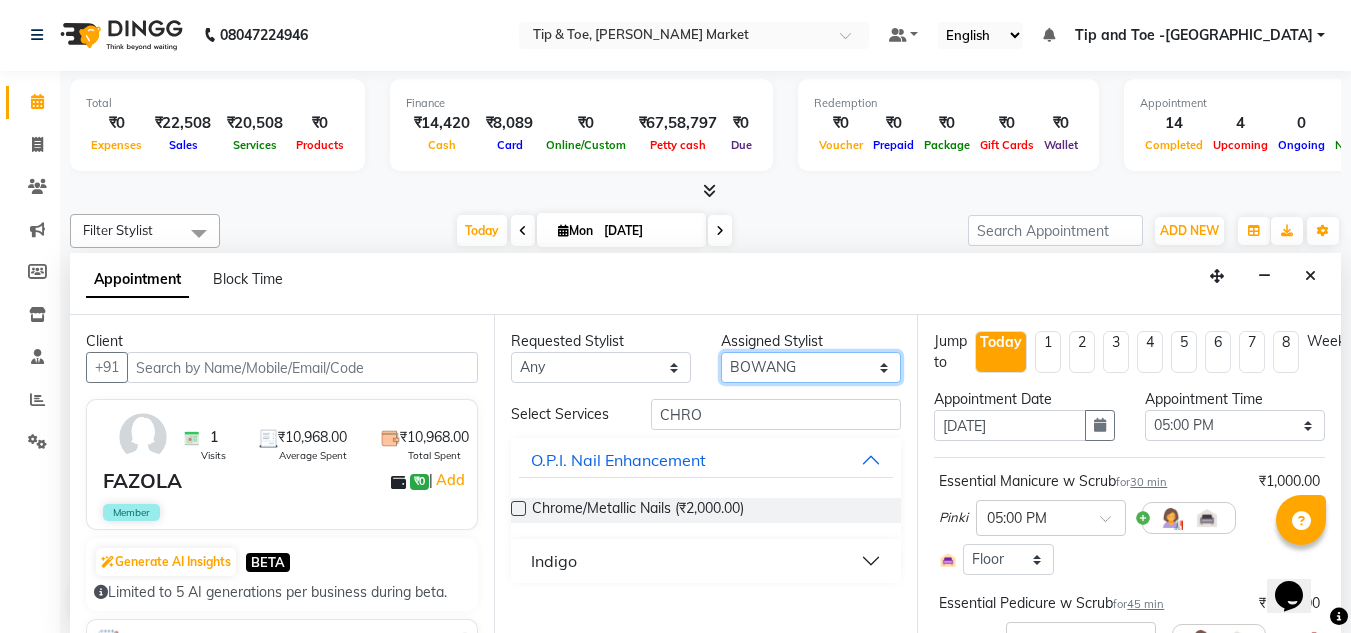click on "Select Ashish BOWANG Gopal KULDEEP Pinki SALINA Salman UMA" at bounding box center [811, 367] 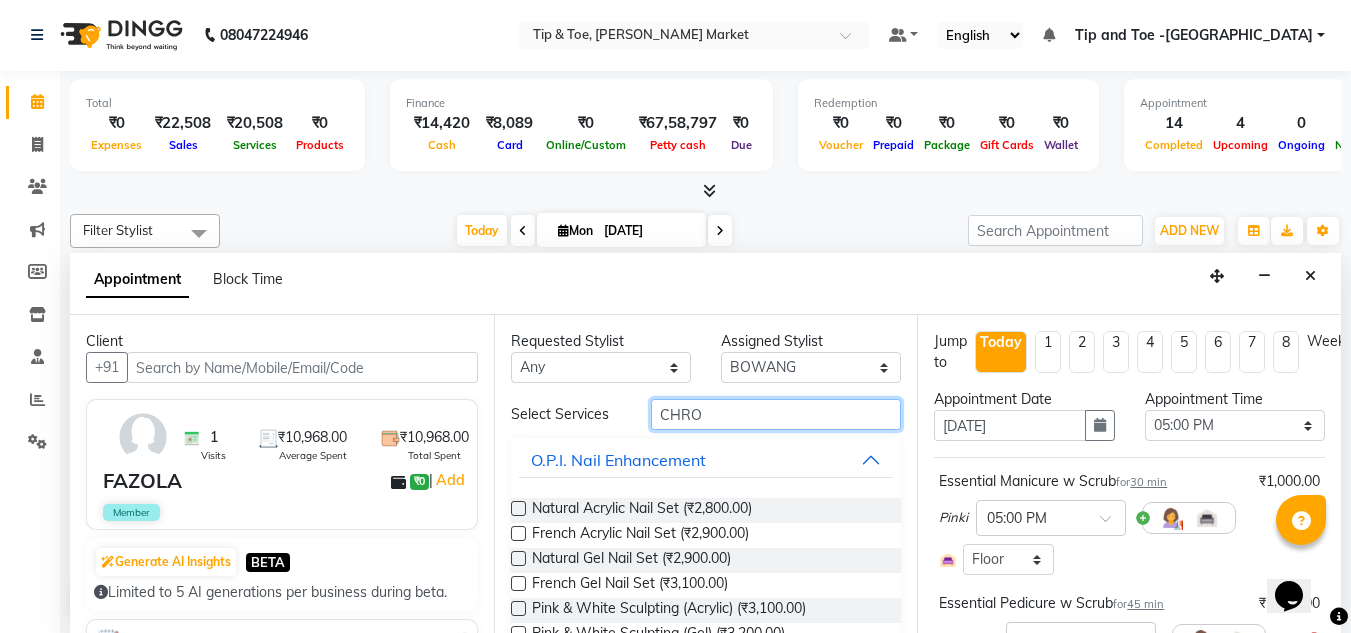 click on "CHRO" at bounding box center (776, 414) 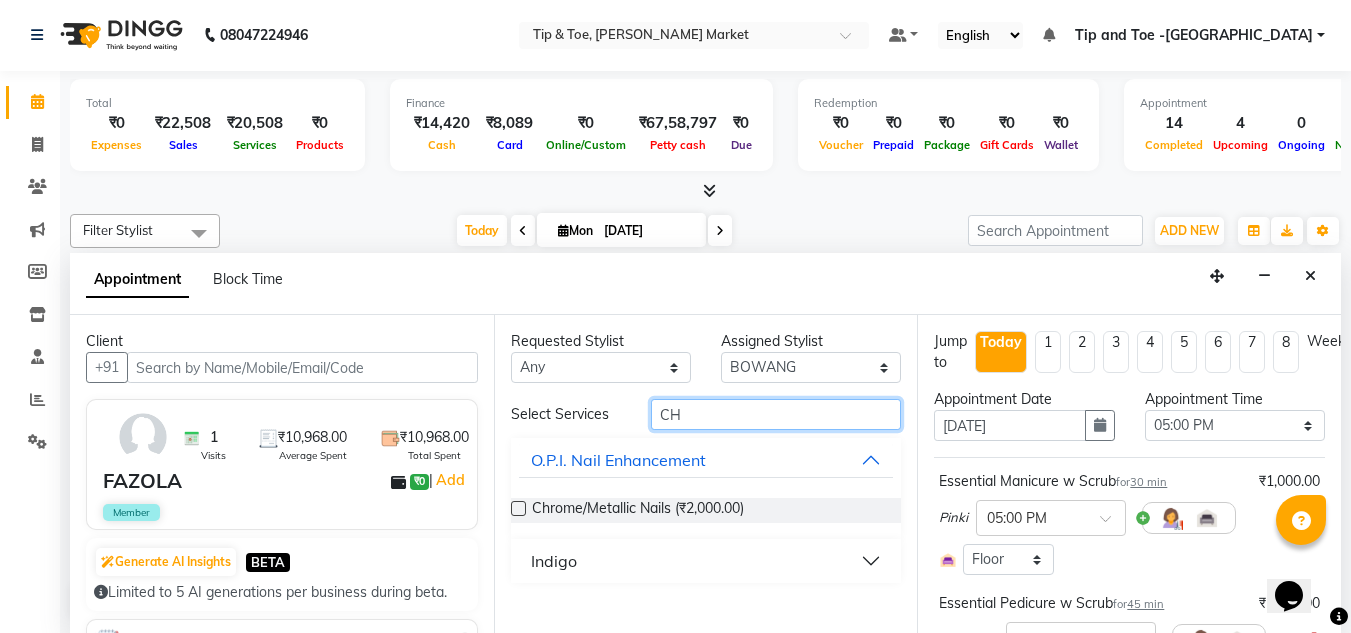 type on "C" 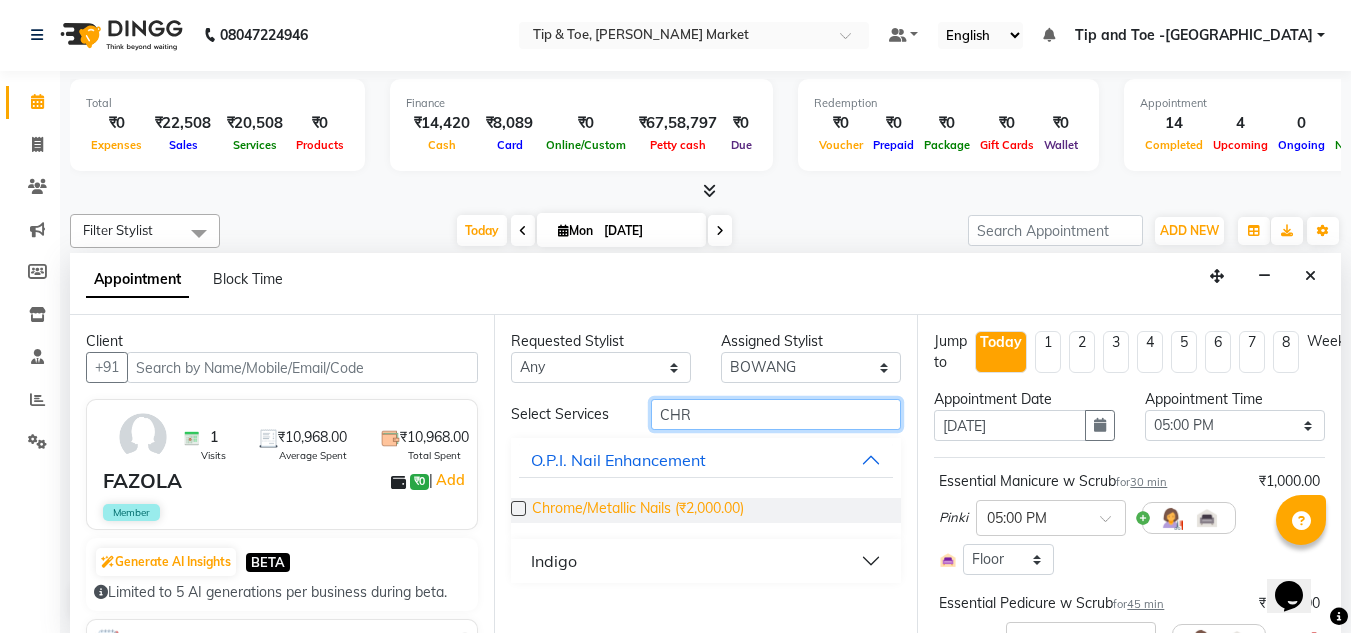 type on "CHR" 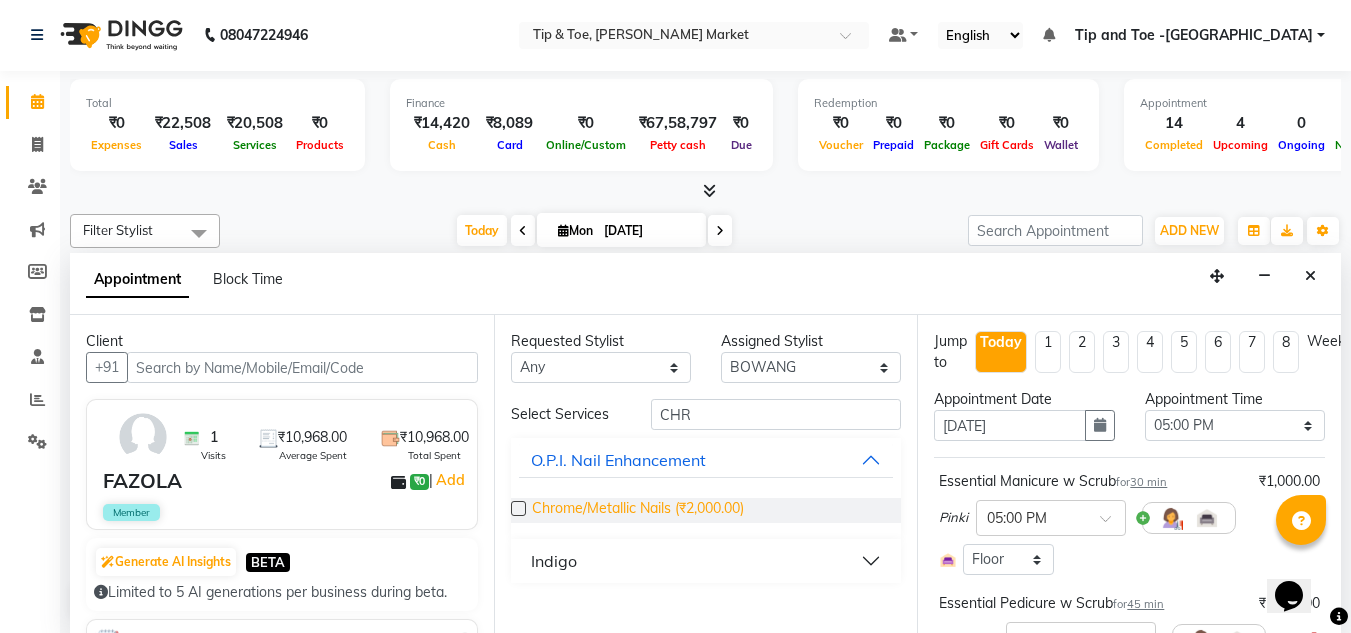 click on "Chrome/Metallic Nails (₹2,000.00)" at bounding box center [638, 510] 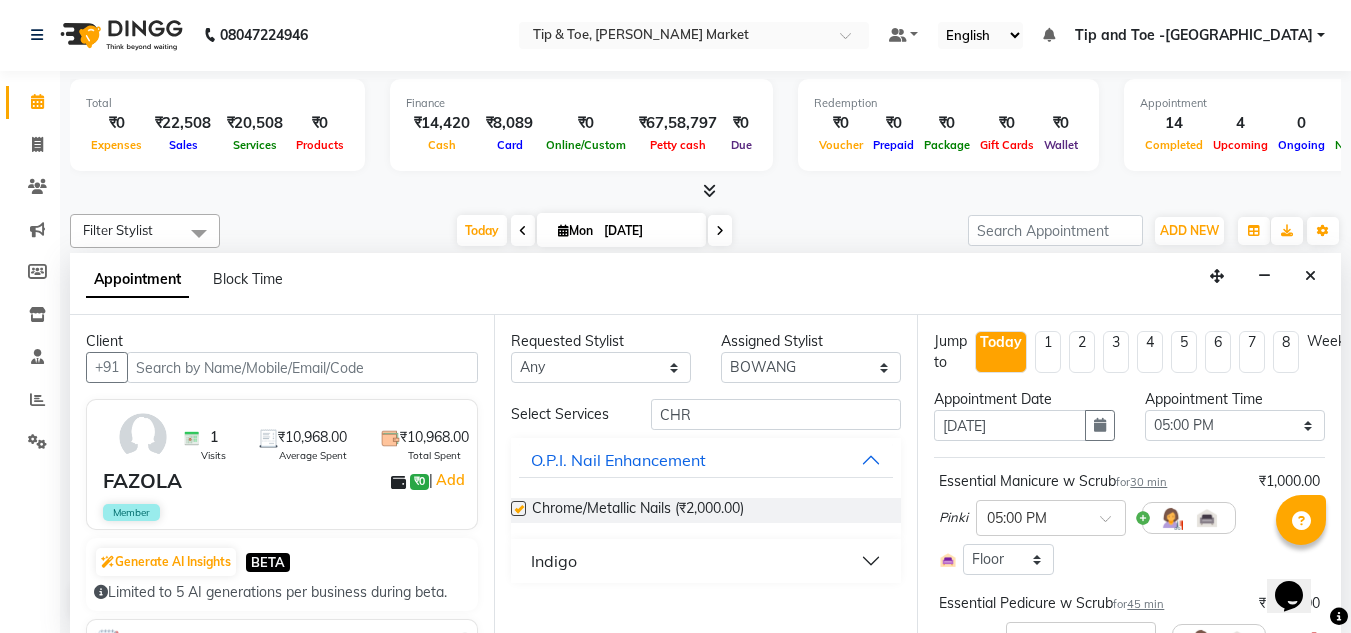 checkbox on "false" 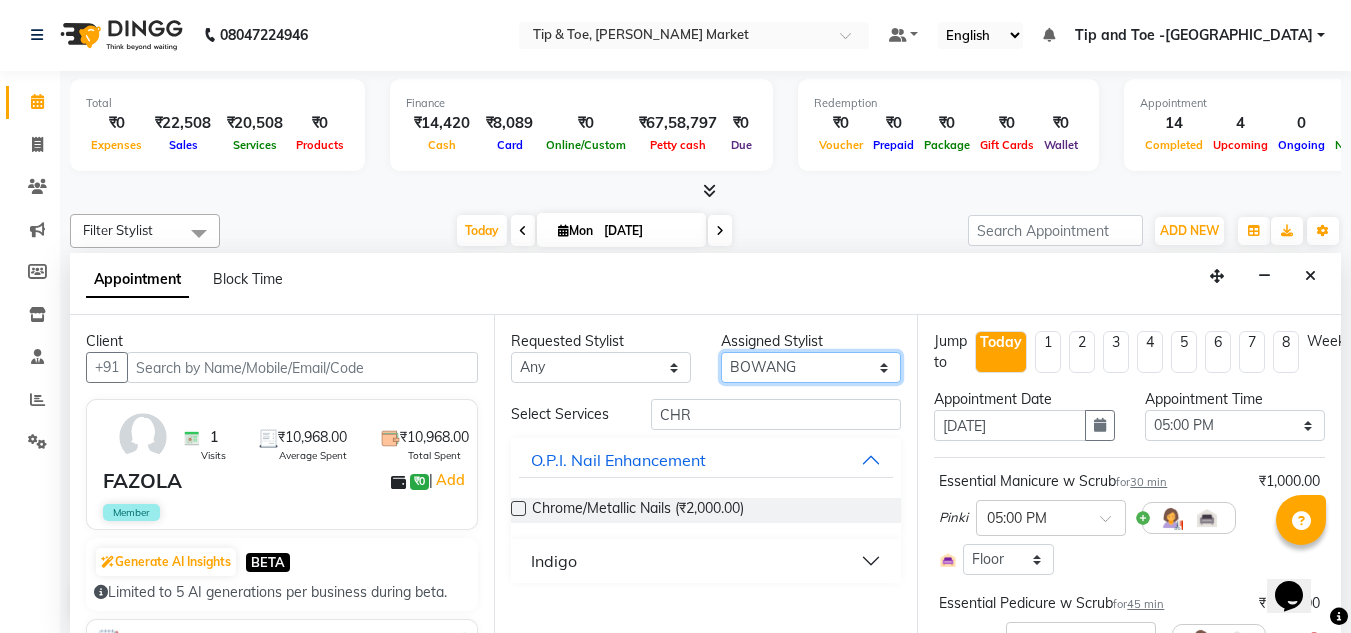 click on "Select Ashish BOWANG Gopal KULDEEP Pinki SALINA Salman UMA" at bounding box center [811, 367] 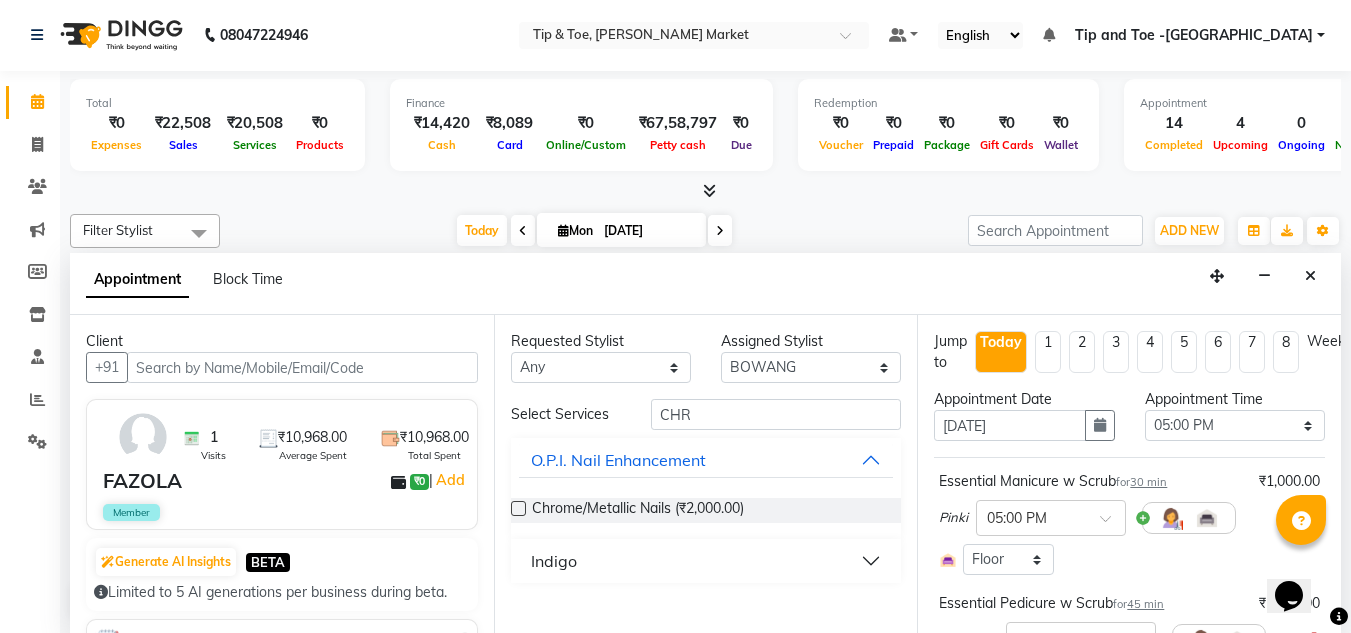 click on "Requested Stylist Any Ashish BOWANG Gopal KULDEEP Pinki SALINA Salman UMA Assigned Stylist Select Ashish BOWANG Gopal KULDEEP Pinki SALINA Salman UMA Select Services CHR    O.P.I. Nail Enhancement Chrome/Metallic Nails (₹2,000.00)    Indigo" at bounding box center (706, 474) 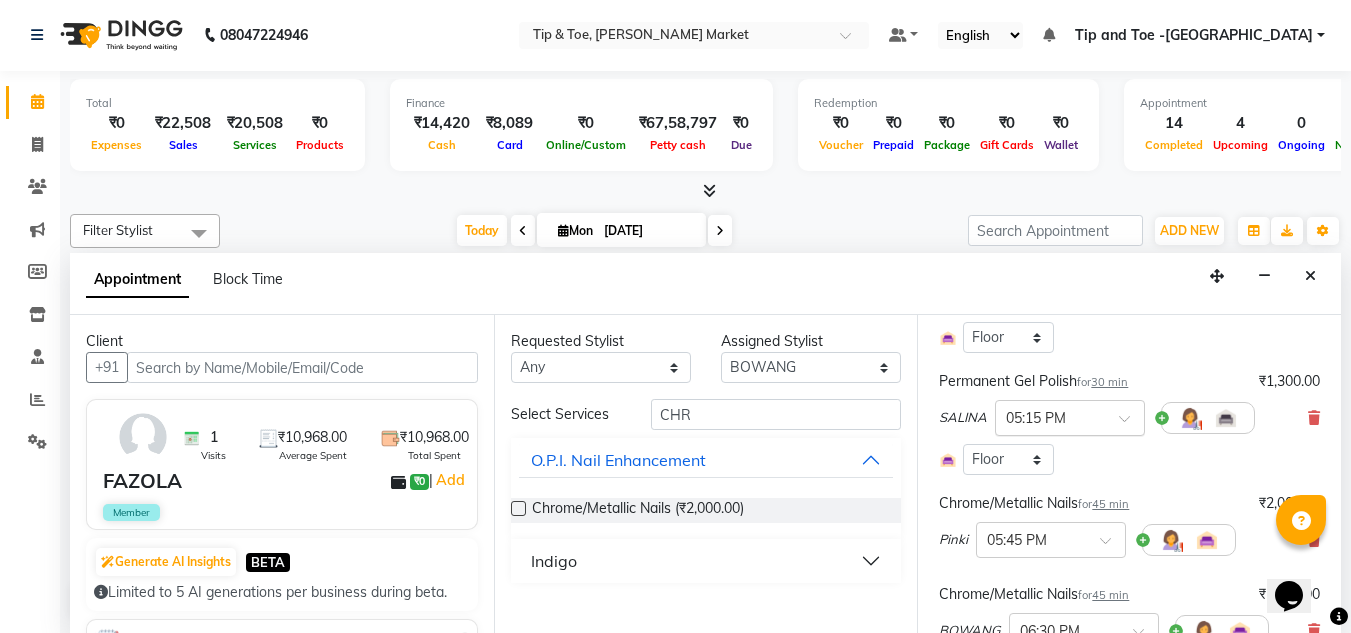 scroll, scrollTop: 500, scrollLeft: 0, axis: vertical 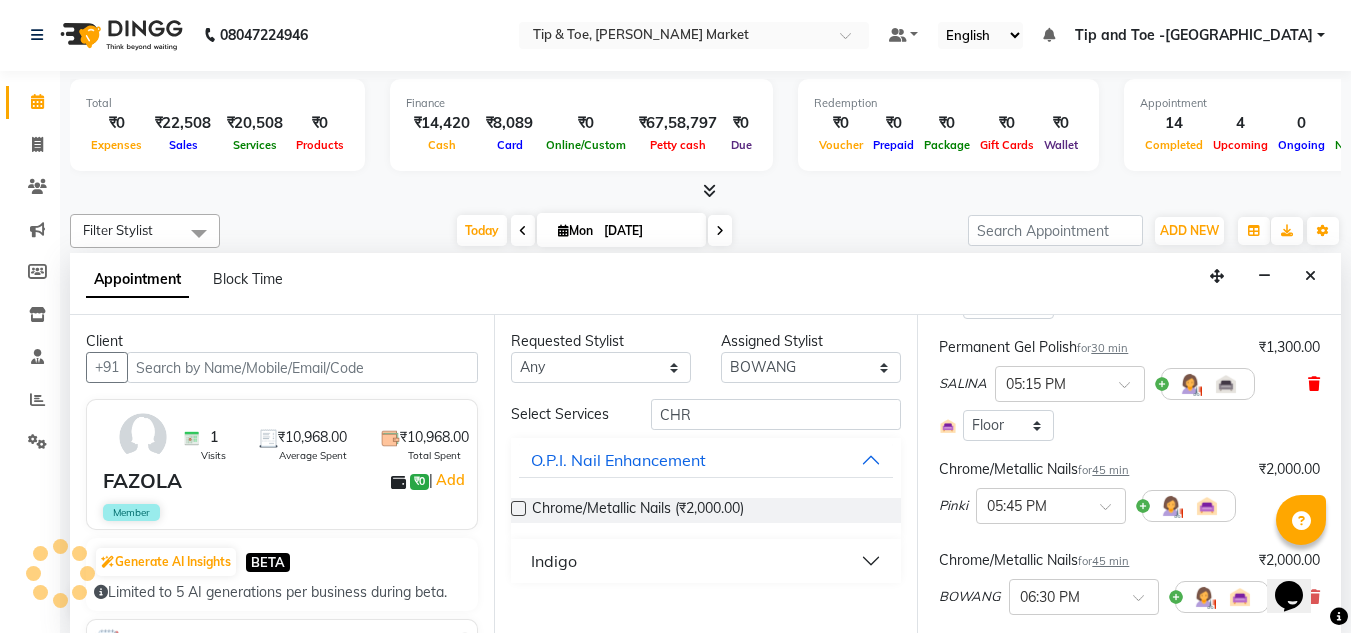click at bounding box center (1314, 384) 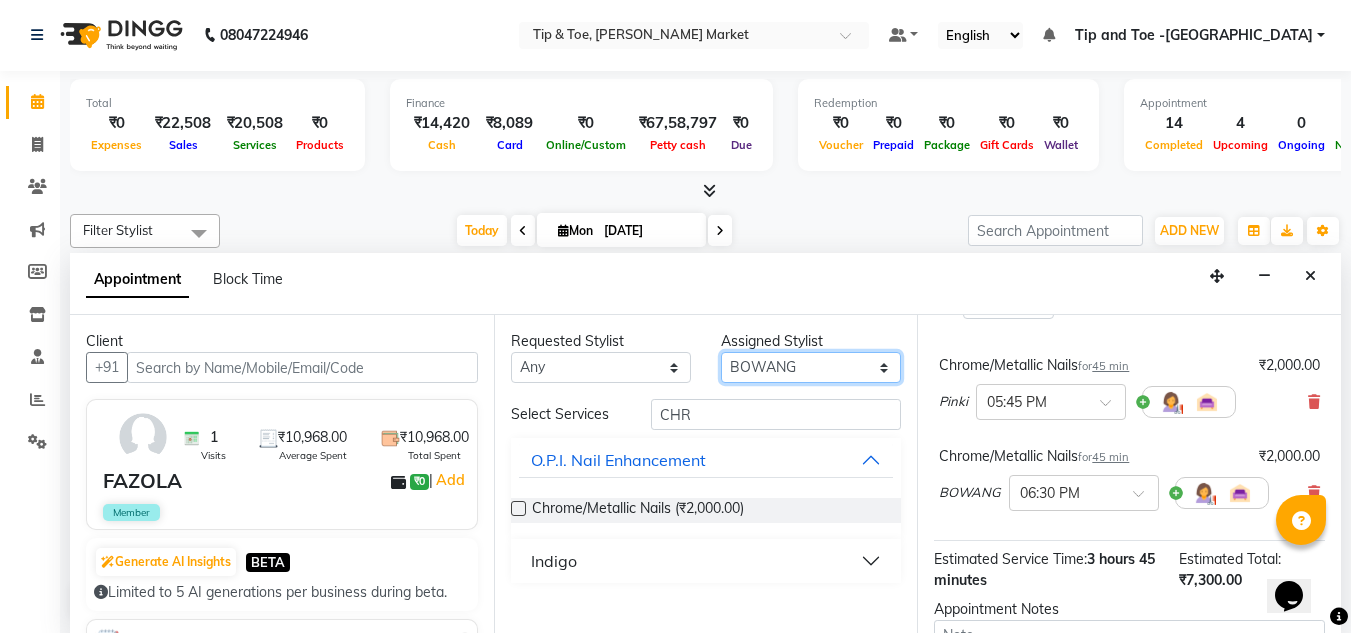 click on "Select Ashish BOWANG Gopal KULDEEP Pinki SALINA Salman UMA" at bounding box center [811, 367] 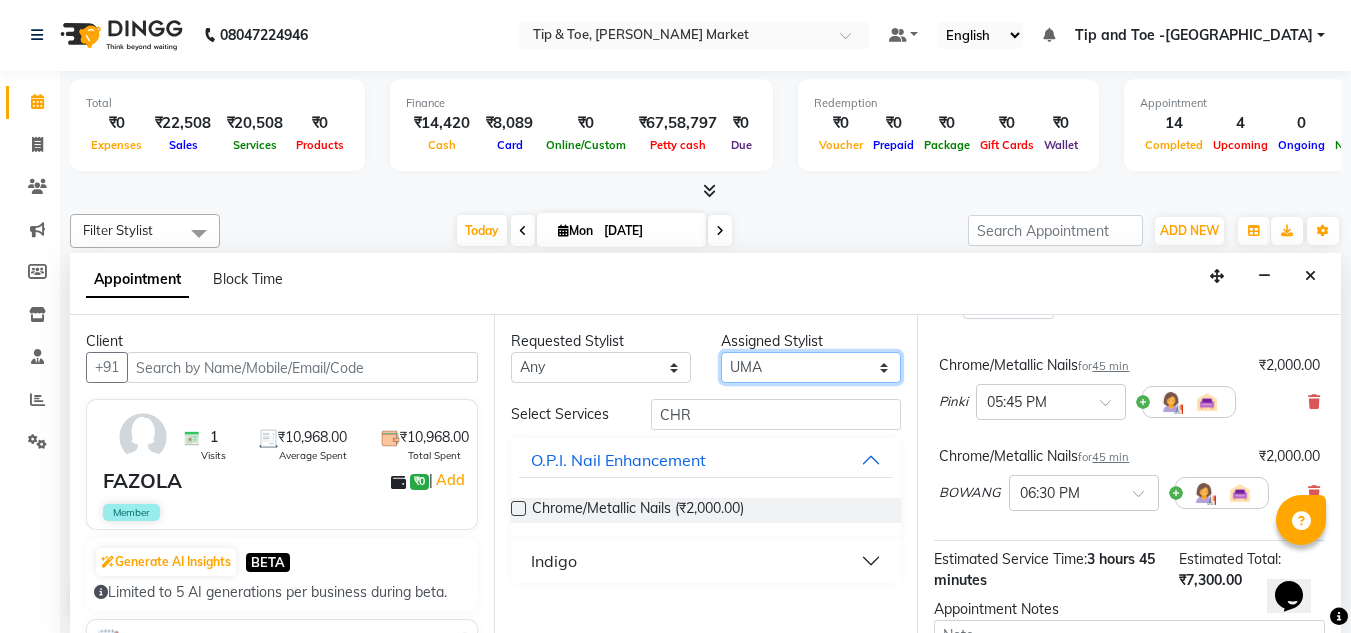 click on "Select Ashish BOWANG Gopal KULDEEP Pinki SALINA Salman UMA" at bounding box center (811, 367) 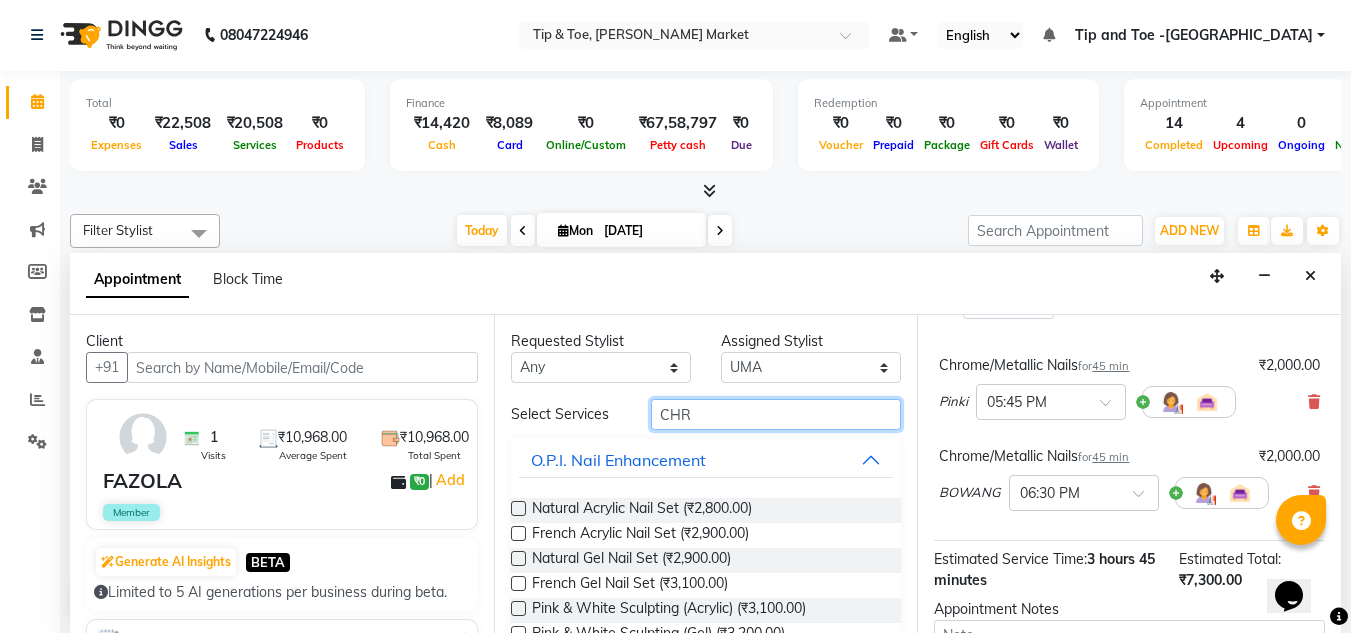 click on "CHR" at bounding box center [776, 414] 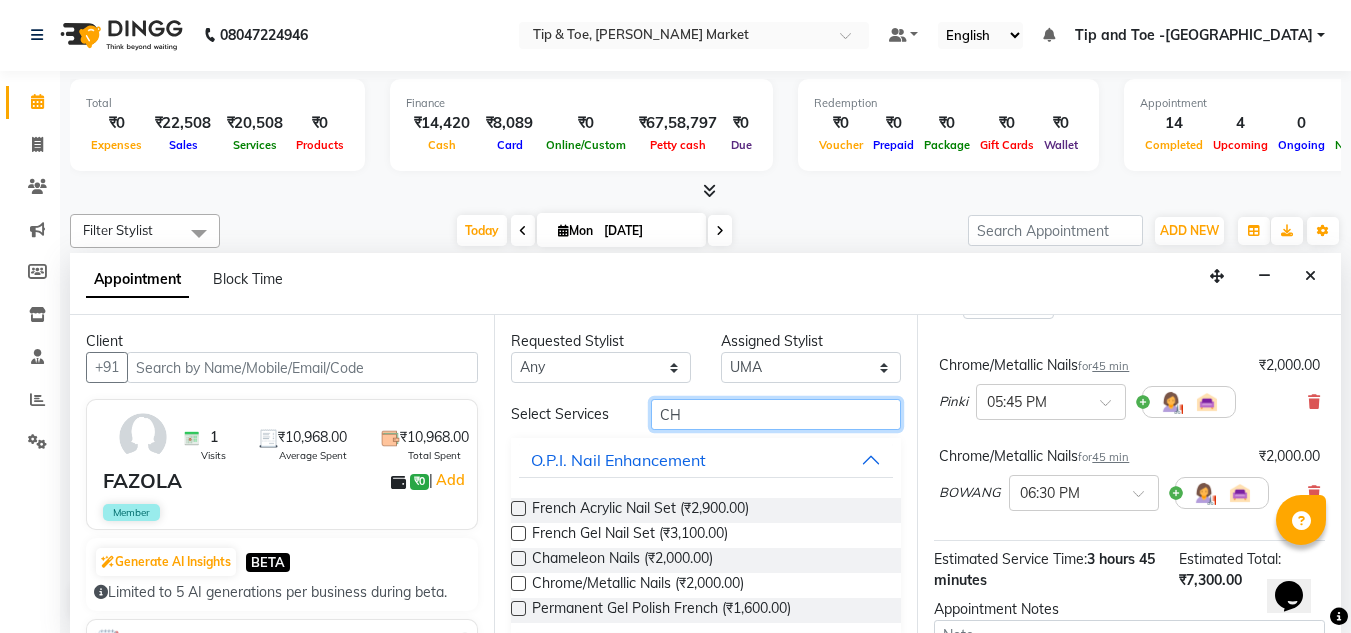 type on "C" 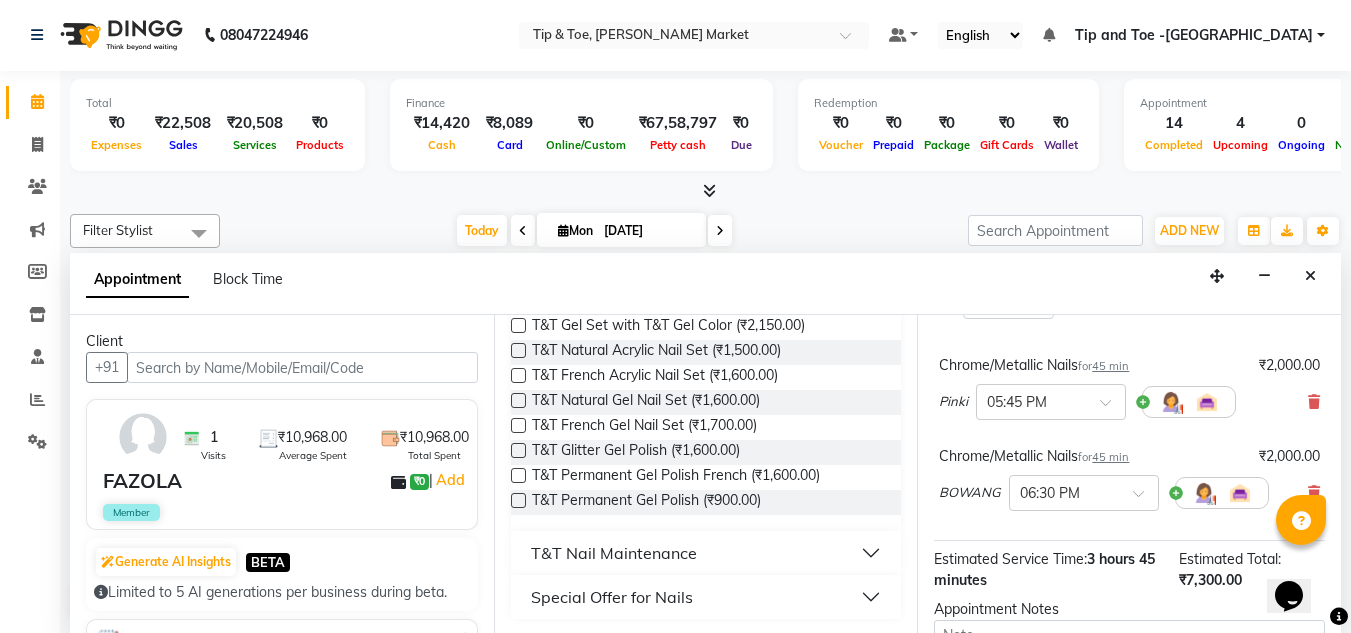 scroll, scrollTop: 210, scrollLeft: 0, axis: vertical 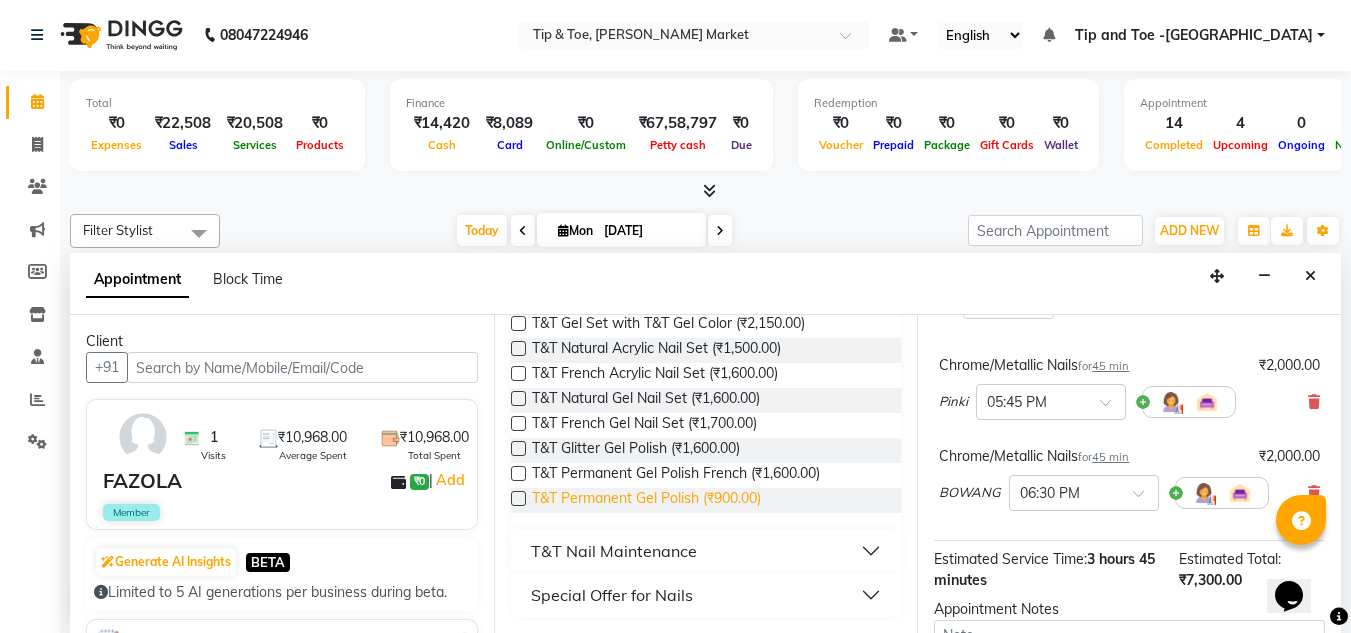 type on "T&" 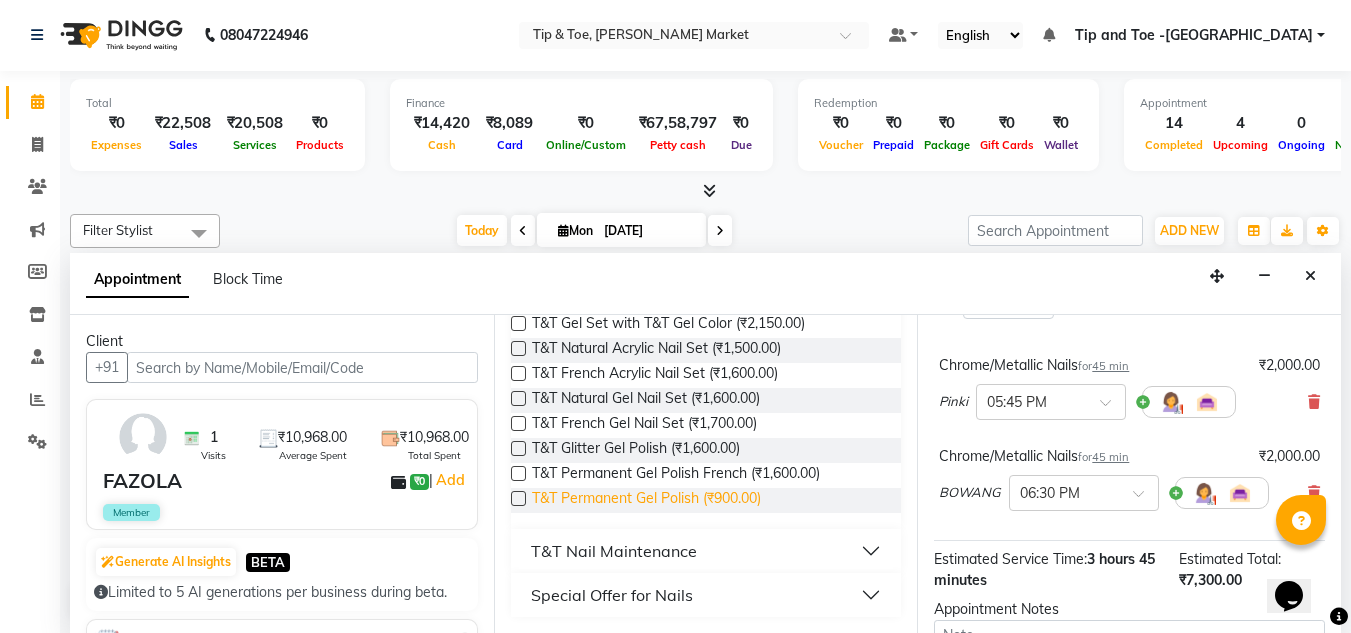 click on "T&T Permanent Gel Polish (₹900.00)" at bounding box center (646, 500) 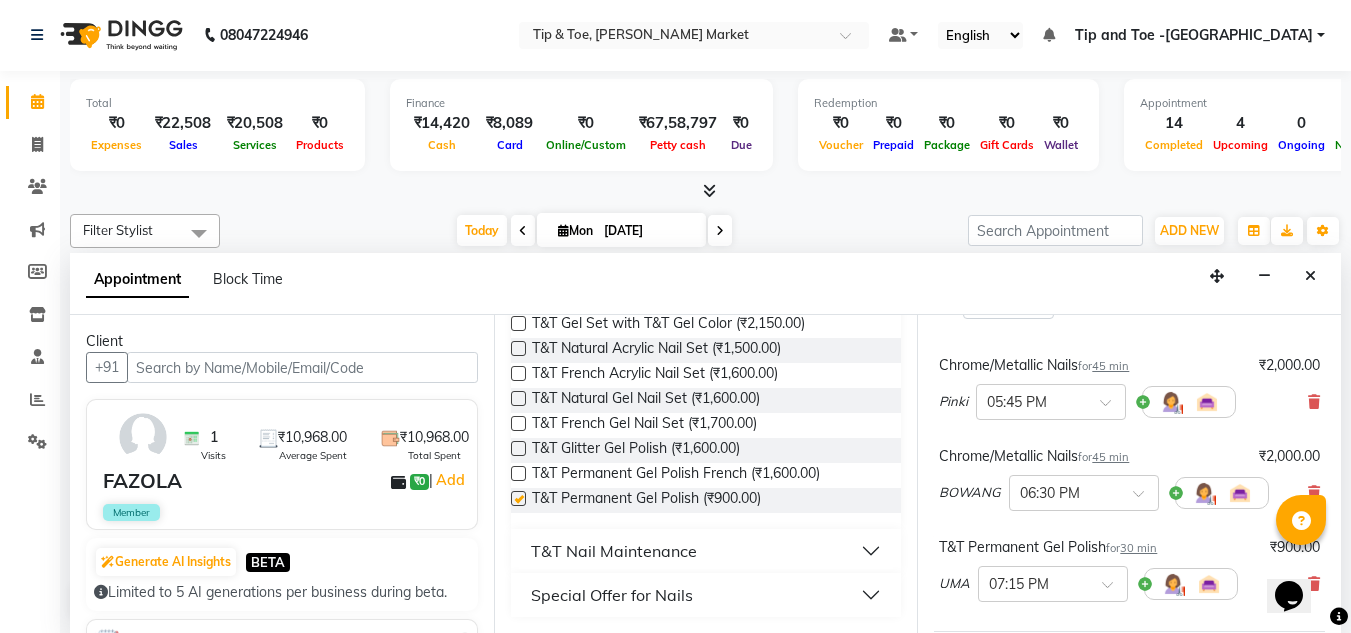 checkbox on "false" 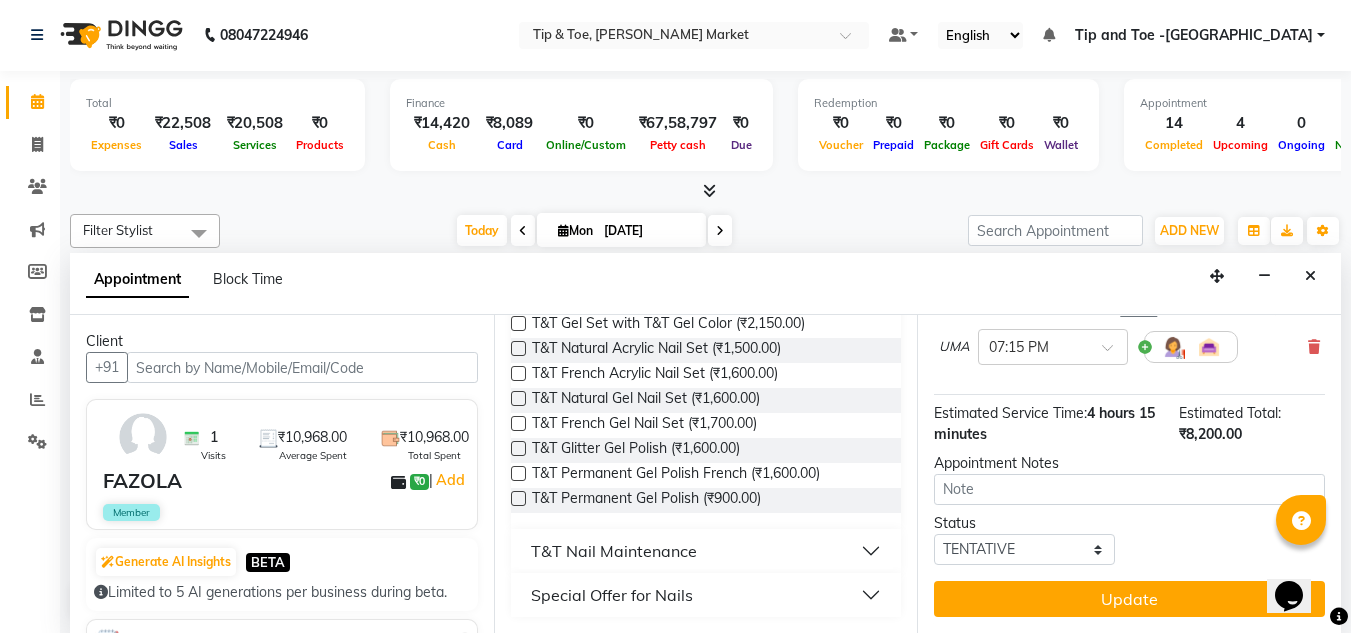 scroll, scrollTop: 752, scrollLeft: 0, axis: vertical 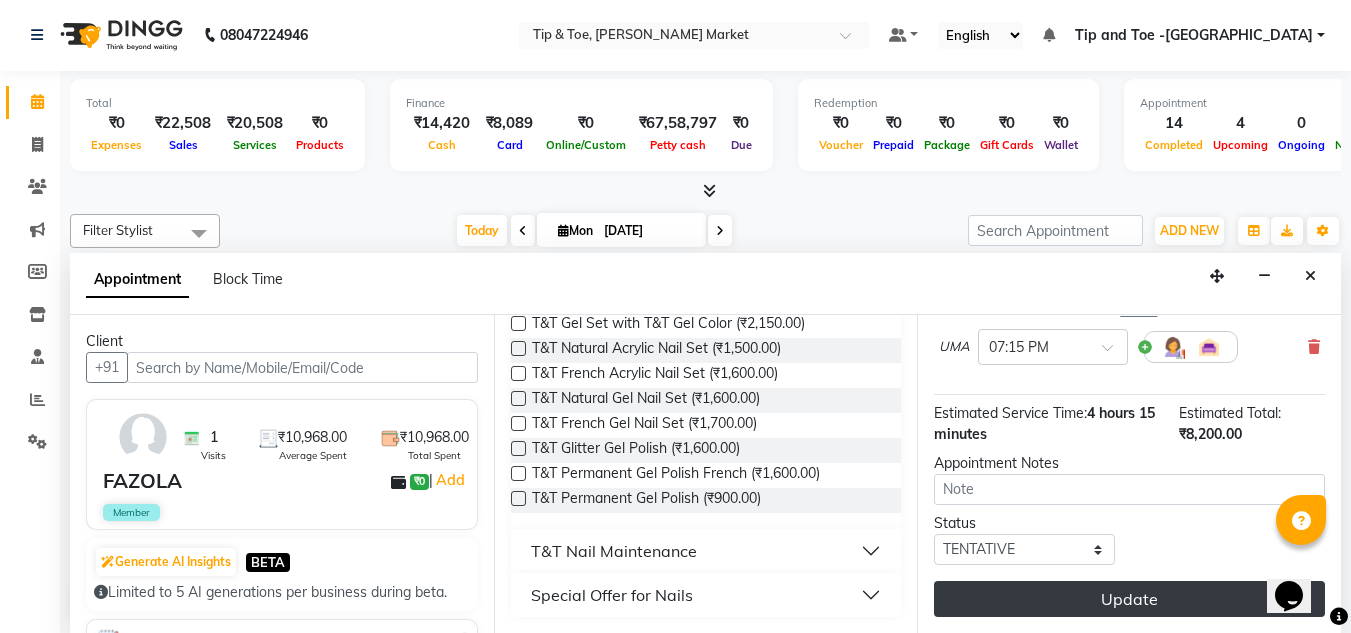 click on "Update" at bounding box center (1129, 599) 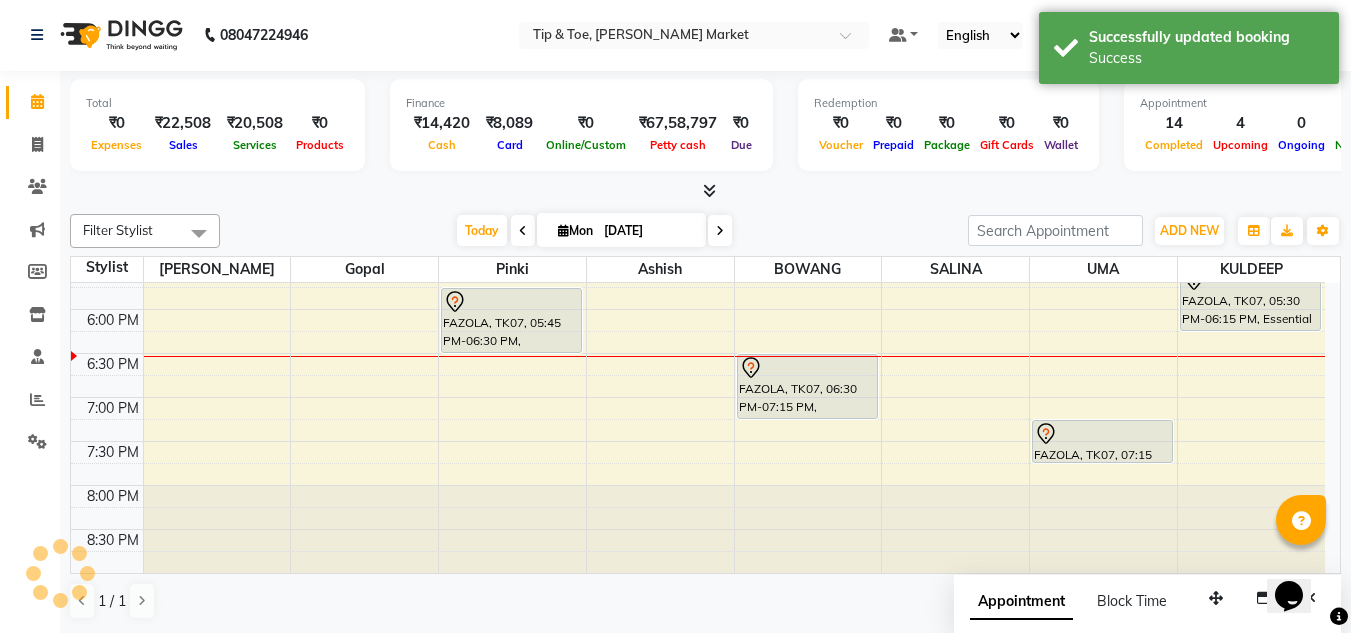 scroll, scrollTop: 0, scrollLeft: 0, axis: both 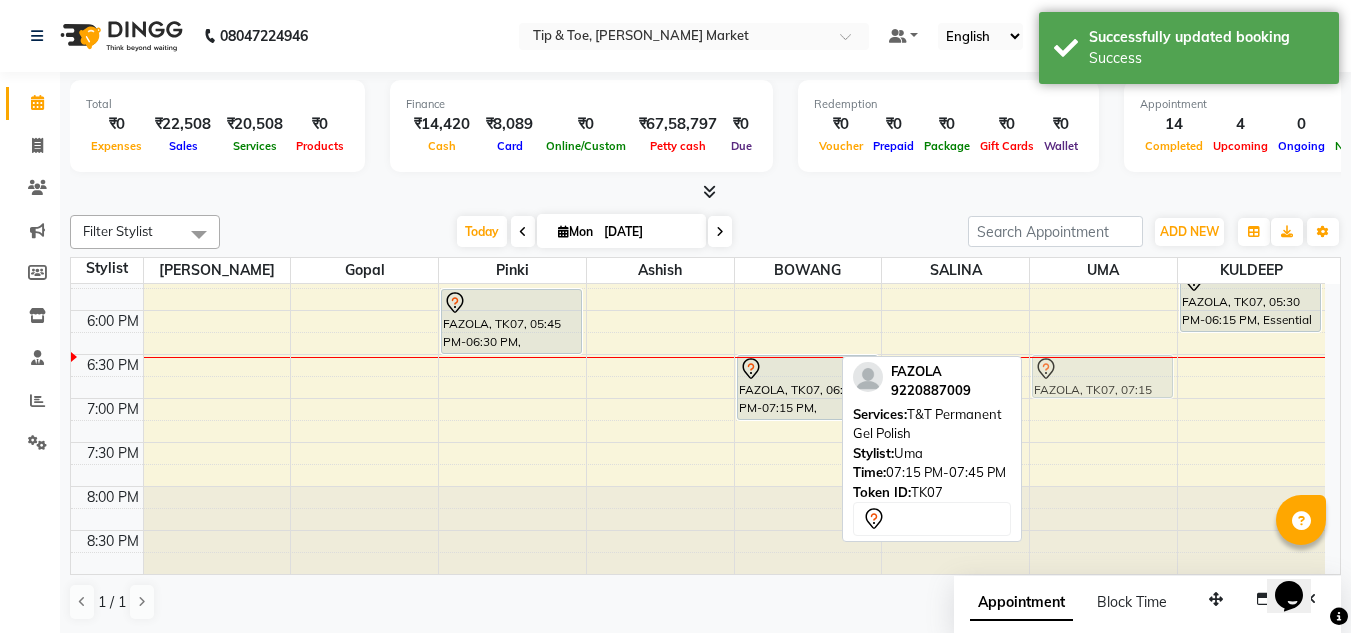 drag, startPoint x: 1110, startPoint y: 436, endPoint x: 1119, endPoint y: 380, distance: 56.718605 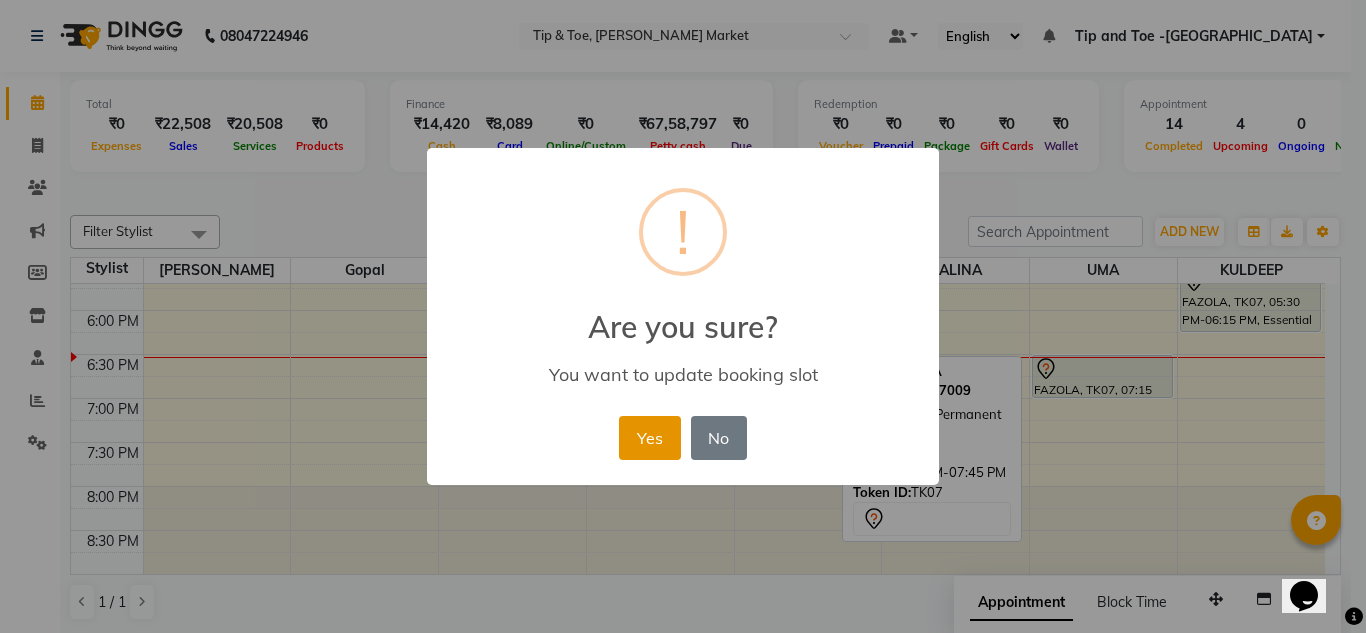 click on "Yes" at bounding box center [649, 438] 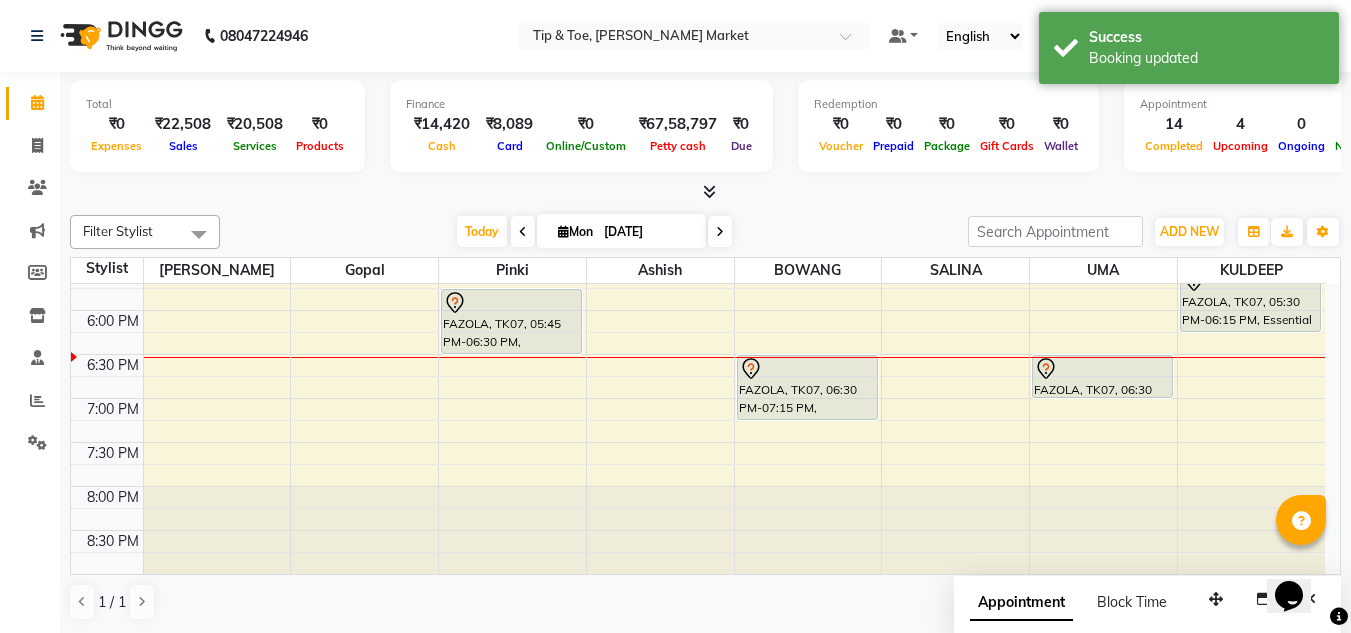 scroll, scrollTop: 1, scrollLeft: 0, axis: vertical 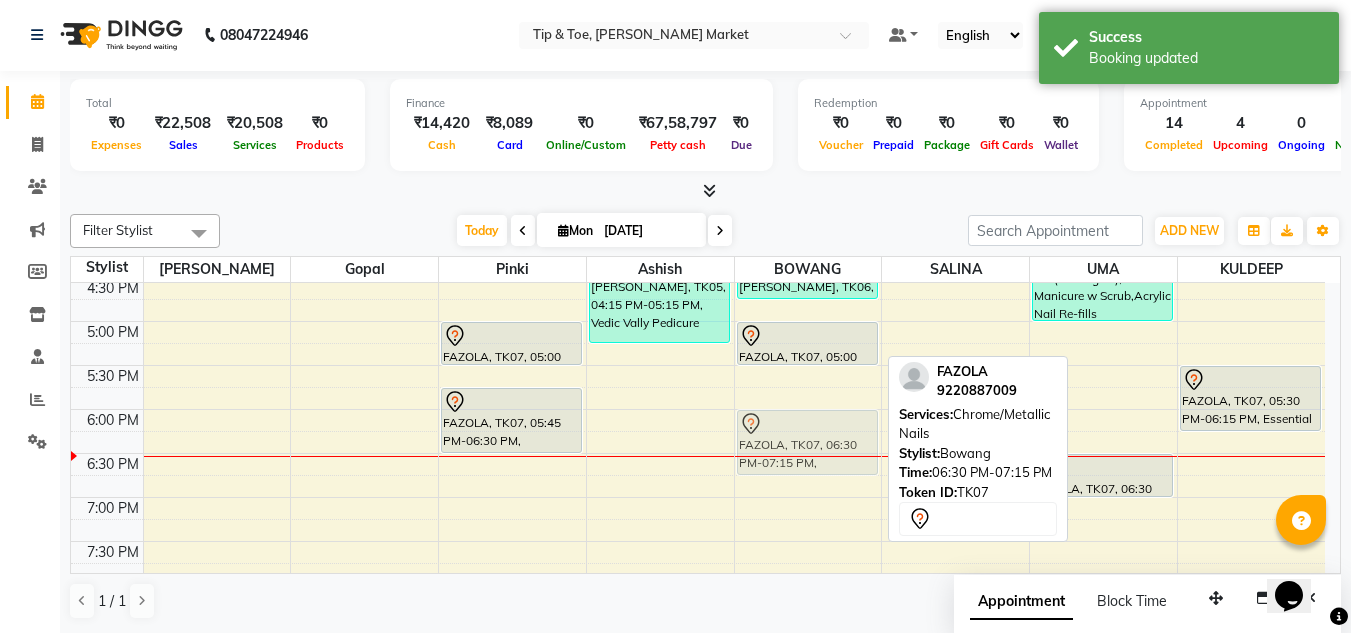 drag, startPoint x: 812, startPoint y: 486, endPoint x: 821, endPoint y: 443, distance: 43.931767 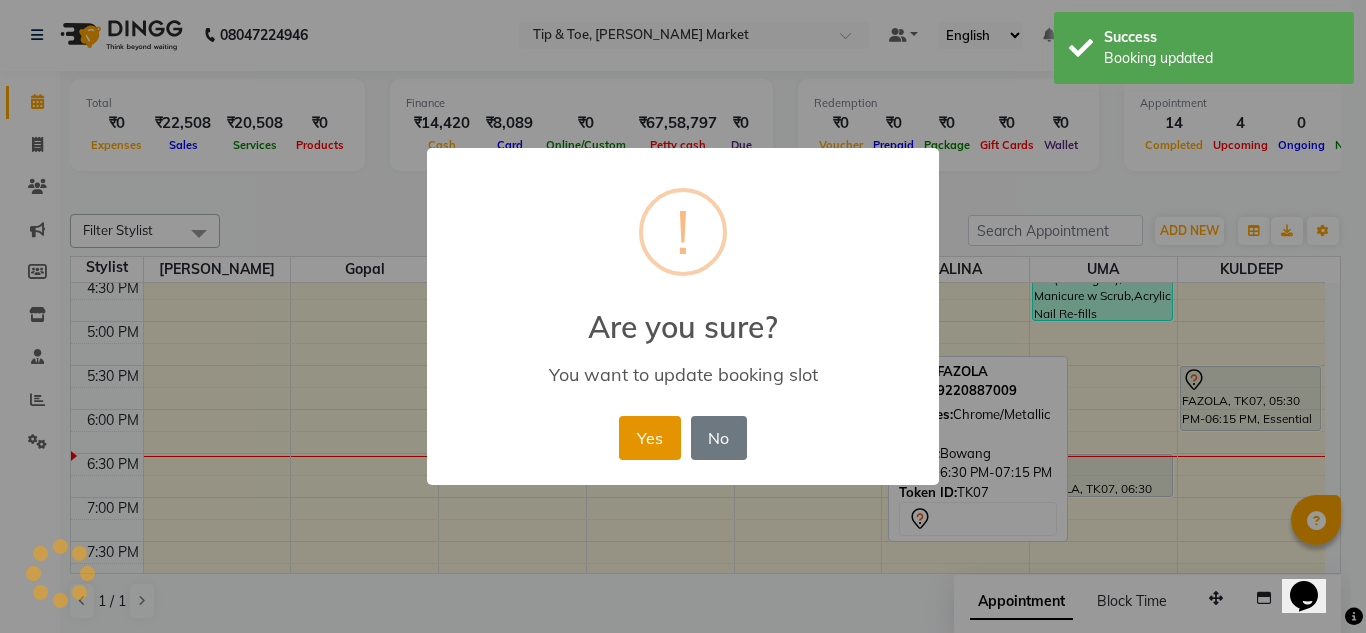 click on "Yes" at bounding box center (649, 438) 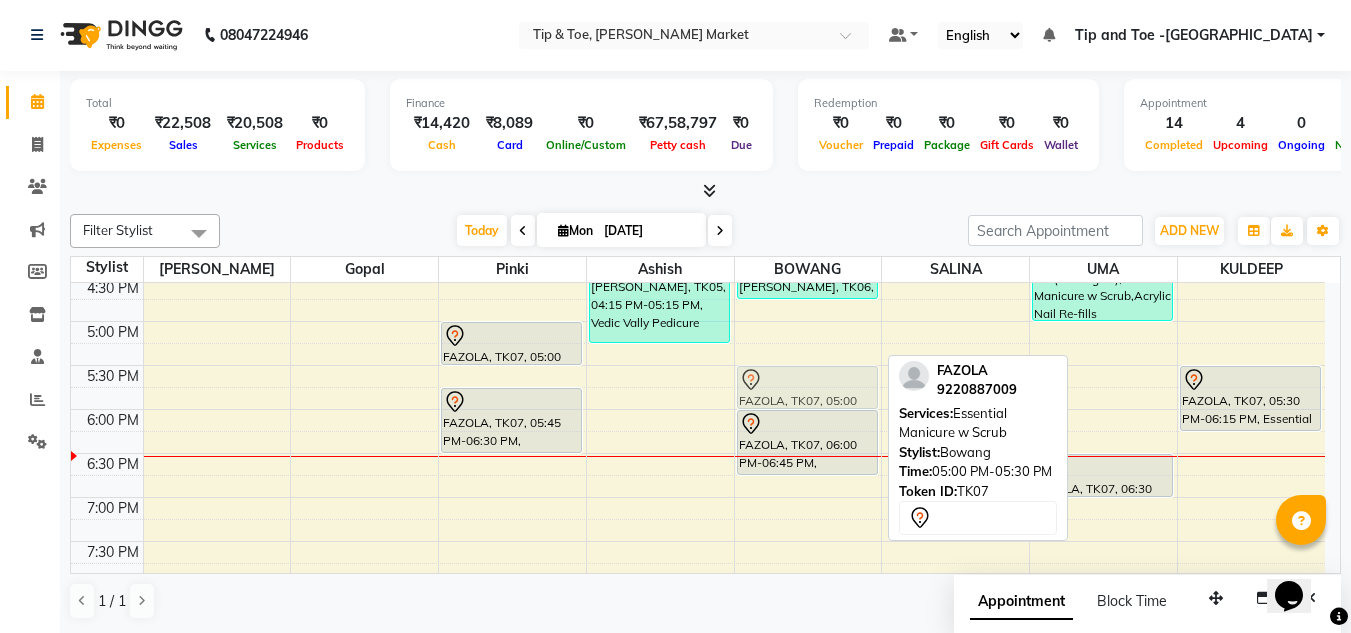 drag, startPoint x: 789, startPoint y: 349, endPoint x: 788, endPoint y: 387, distance: 38.013157 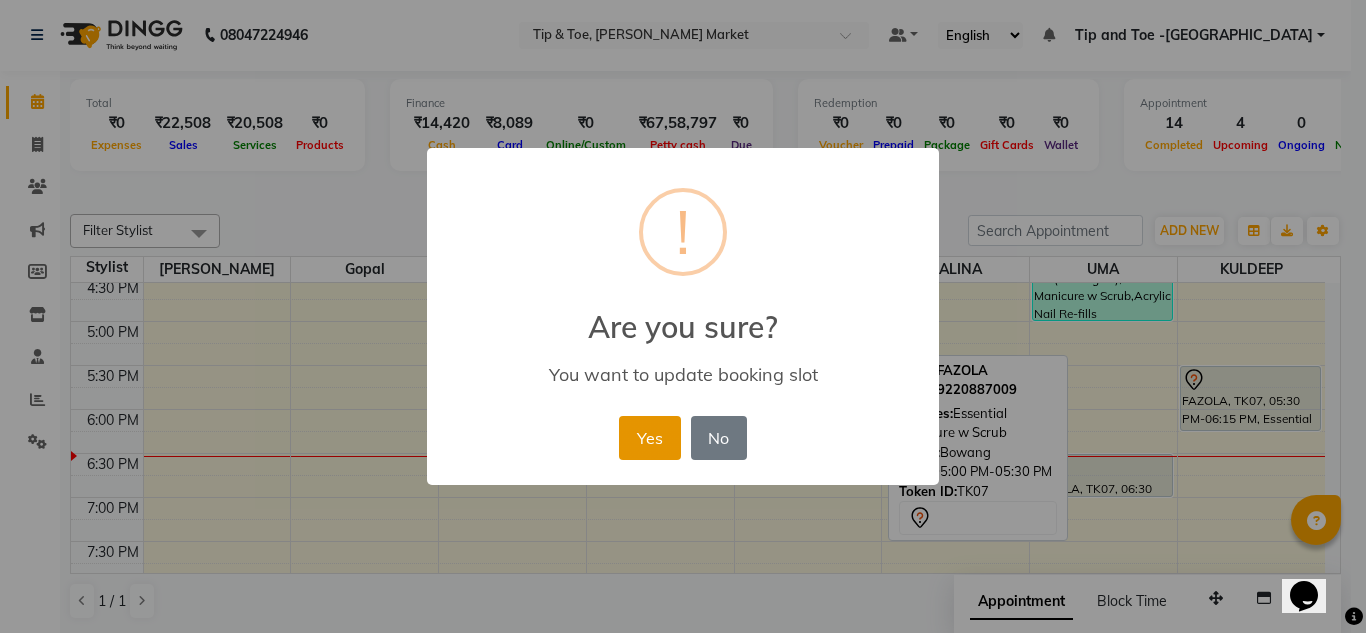 click on "Yes" at bounding box center [649, 438] 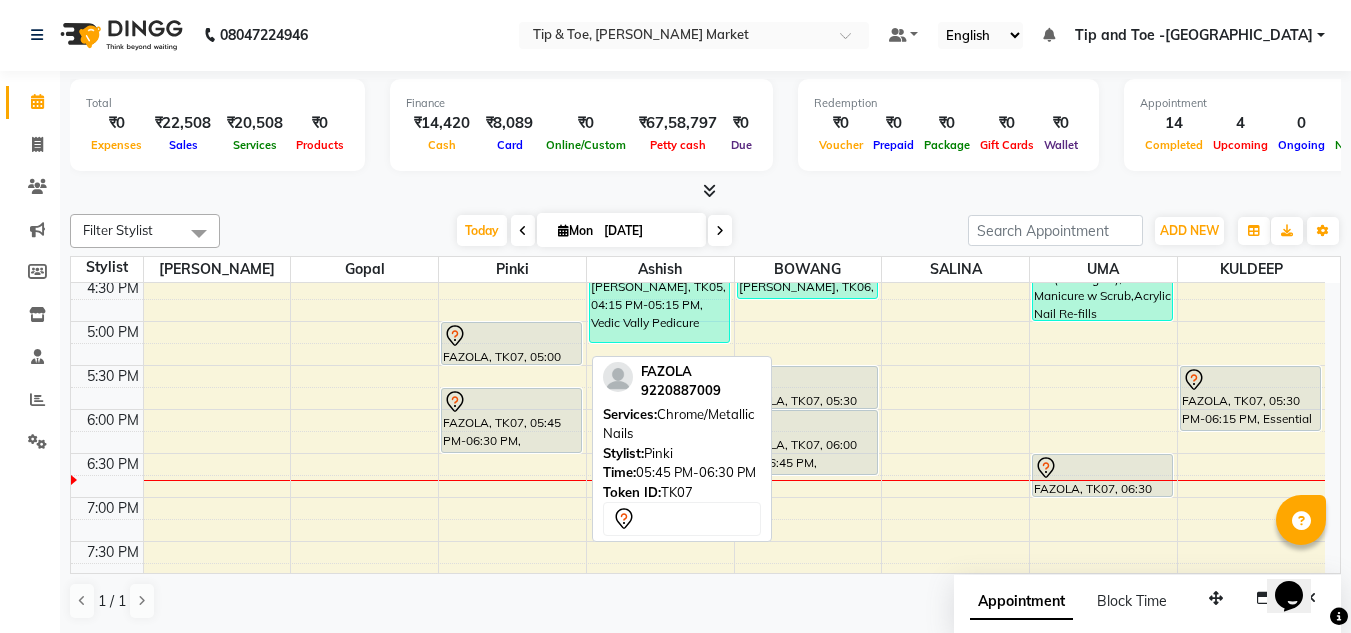 click on "FAZOLA, TK07, 05:45 PM-06:30 PM, Chrome/Metallic Nails" at bounding box center [511, 420] 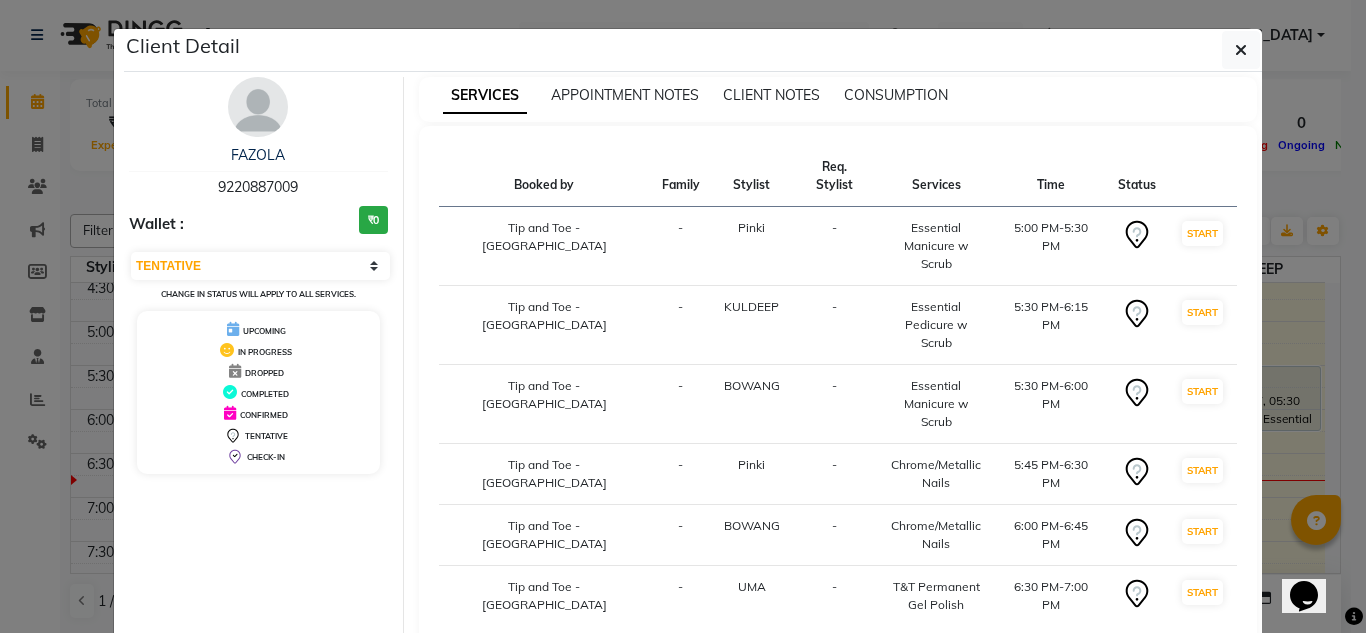 click on "Mark Done And Checkout" 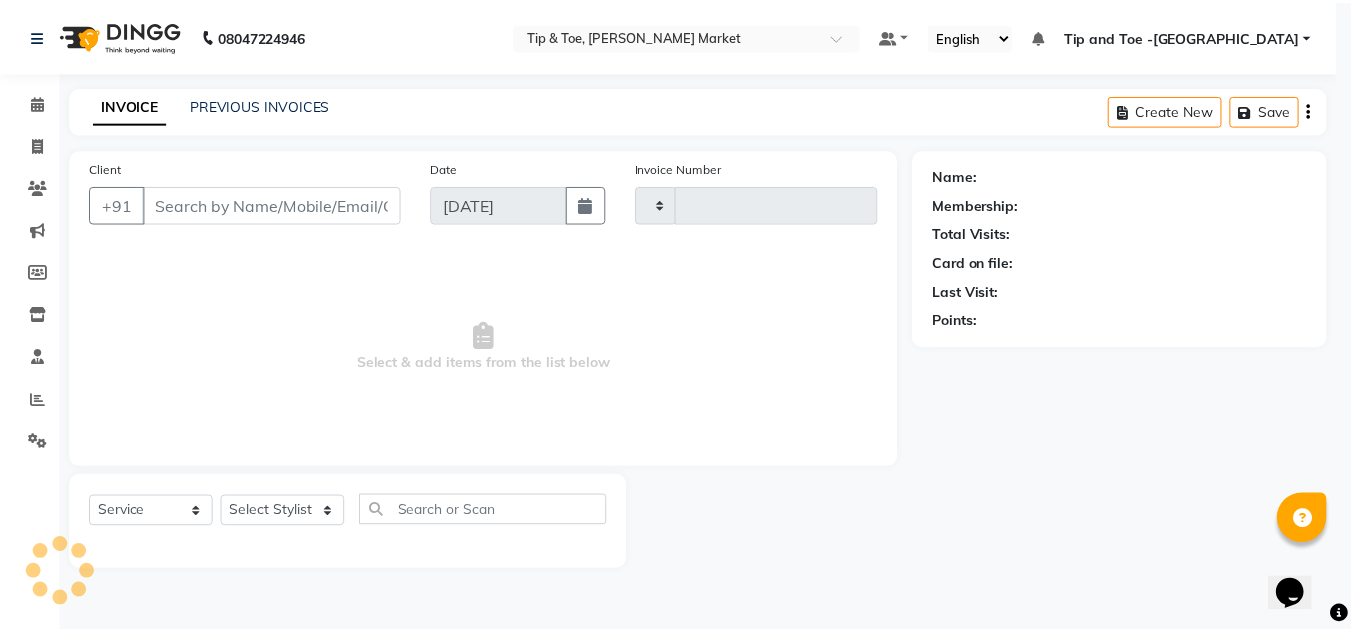 scroll, scrollTop: 0, scrollLeft: 0, axis: both 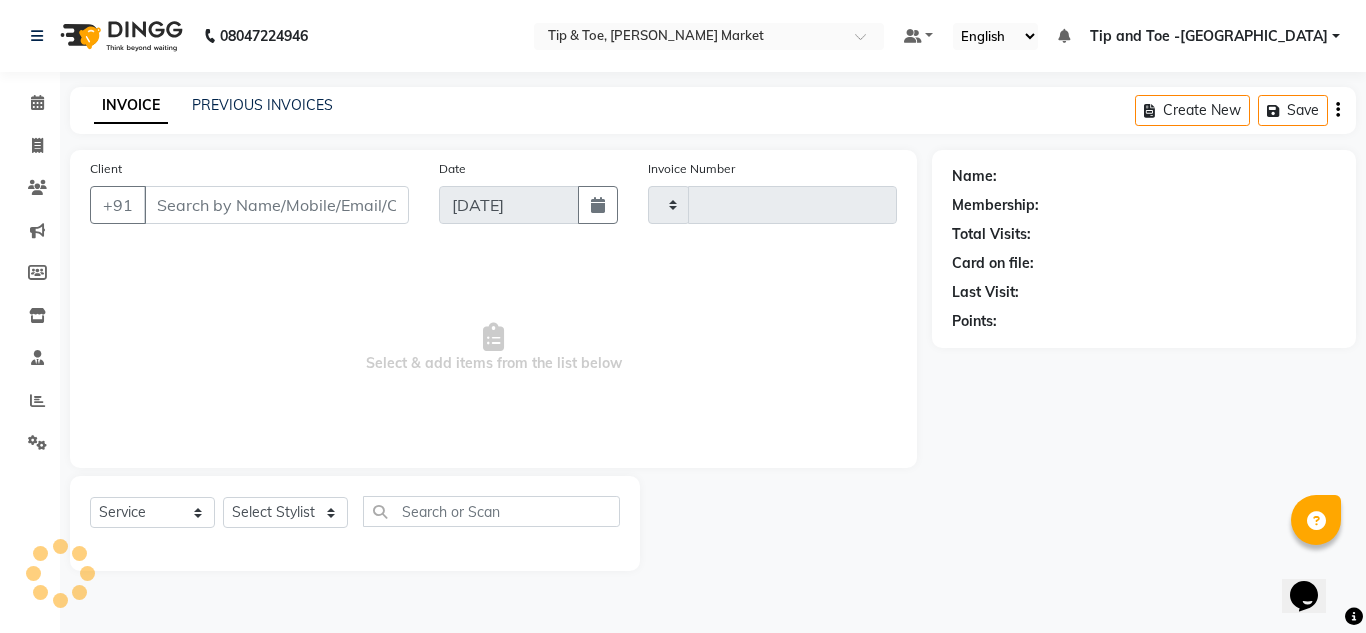 type on "0891" 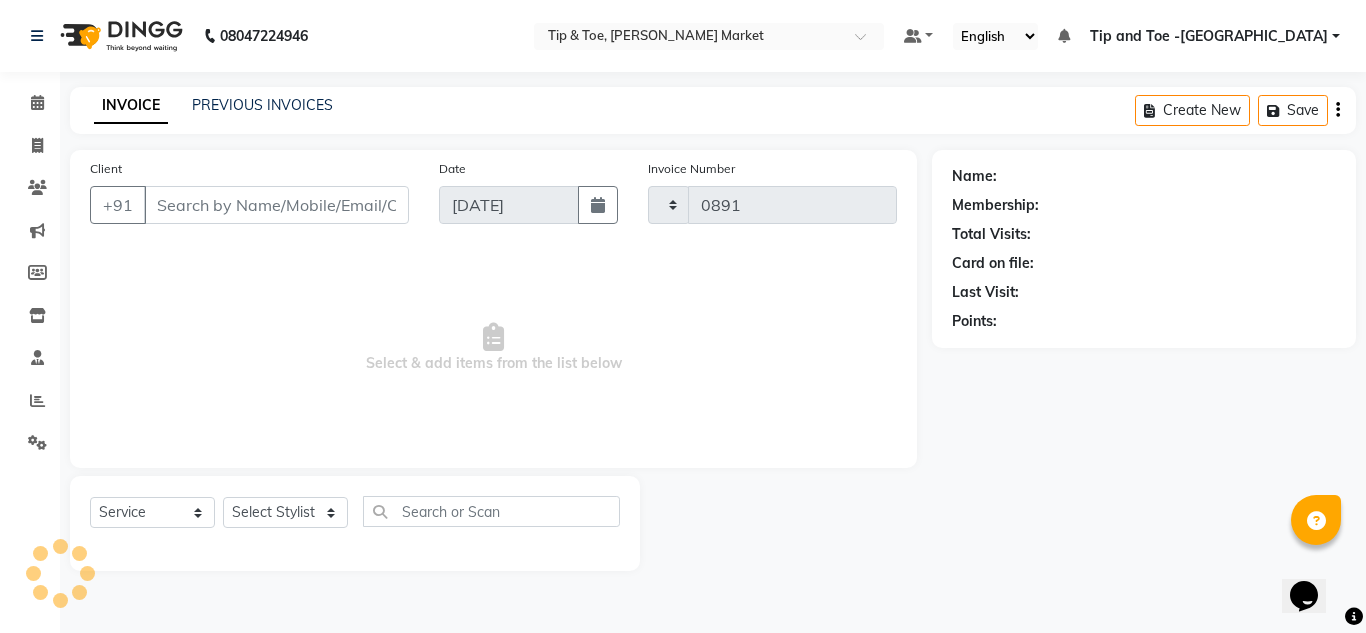select on "5940" 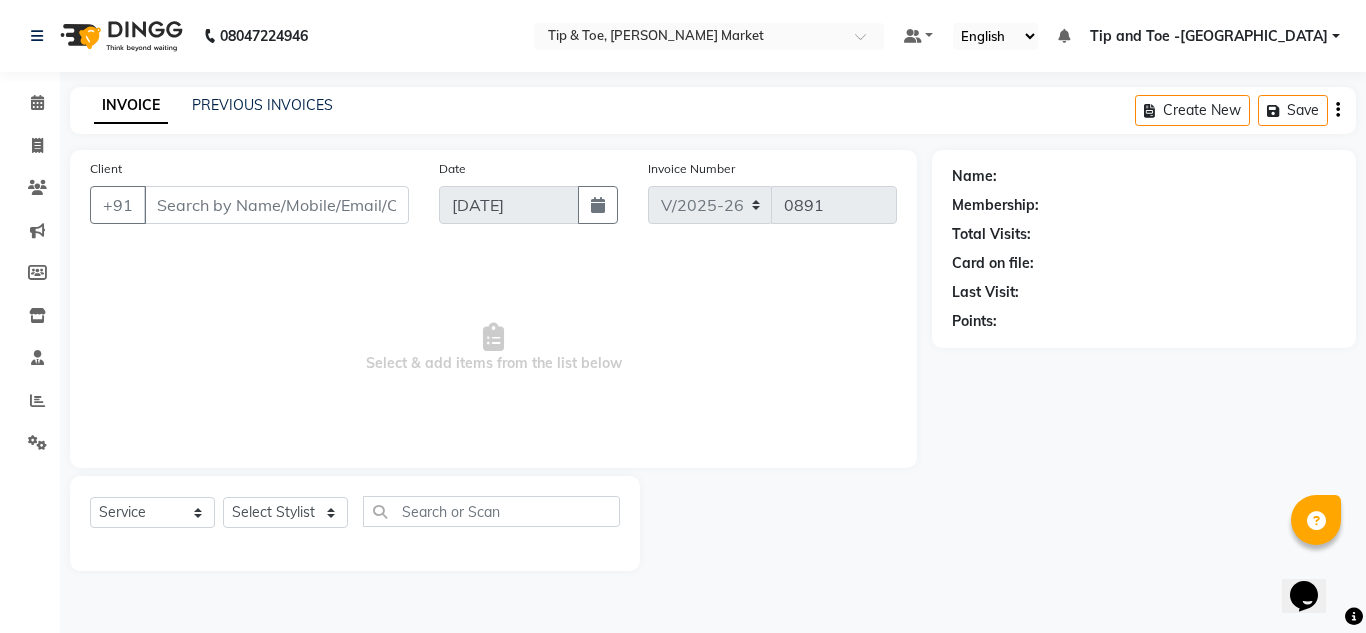 type on "9220887009" 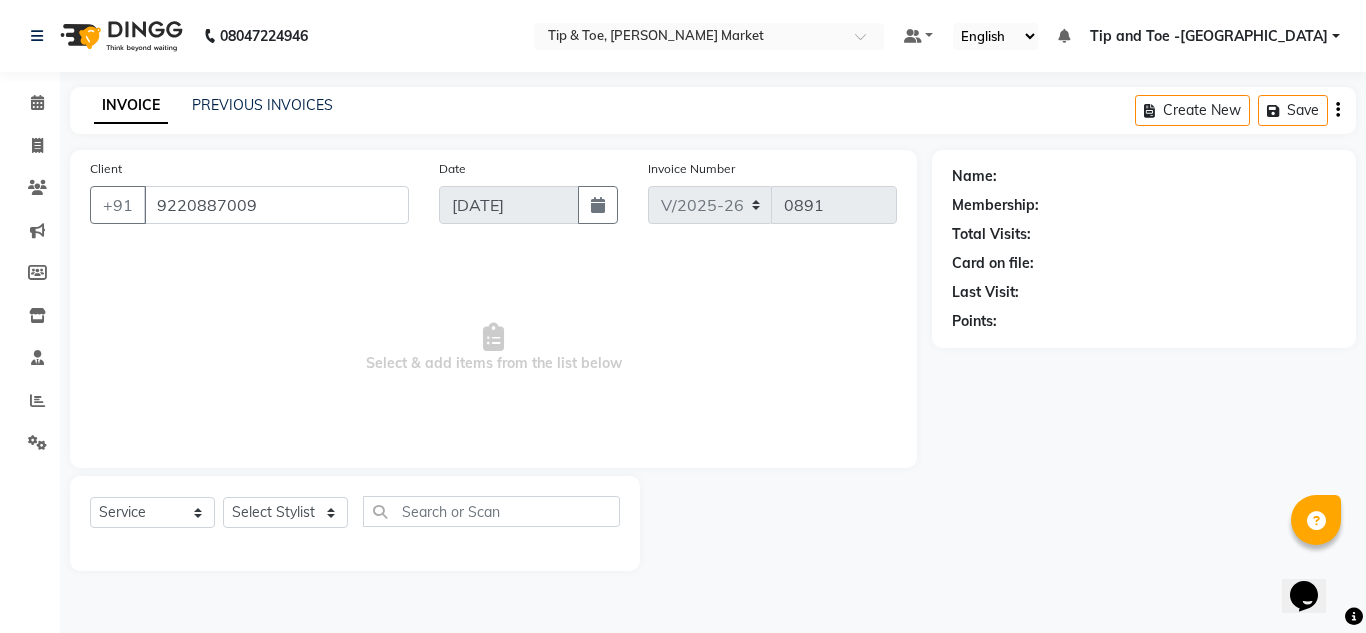 select on "64200" 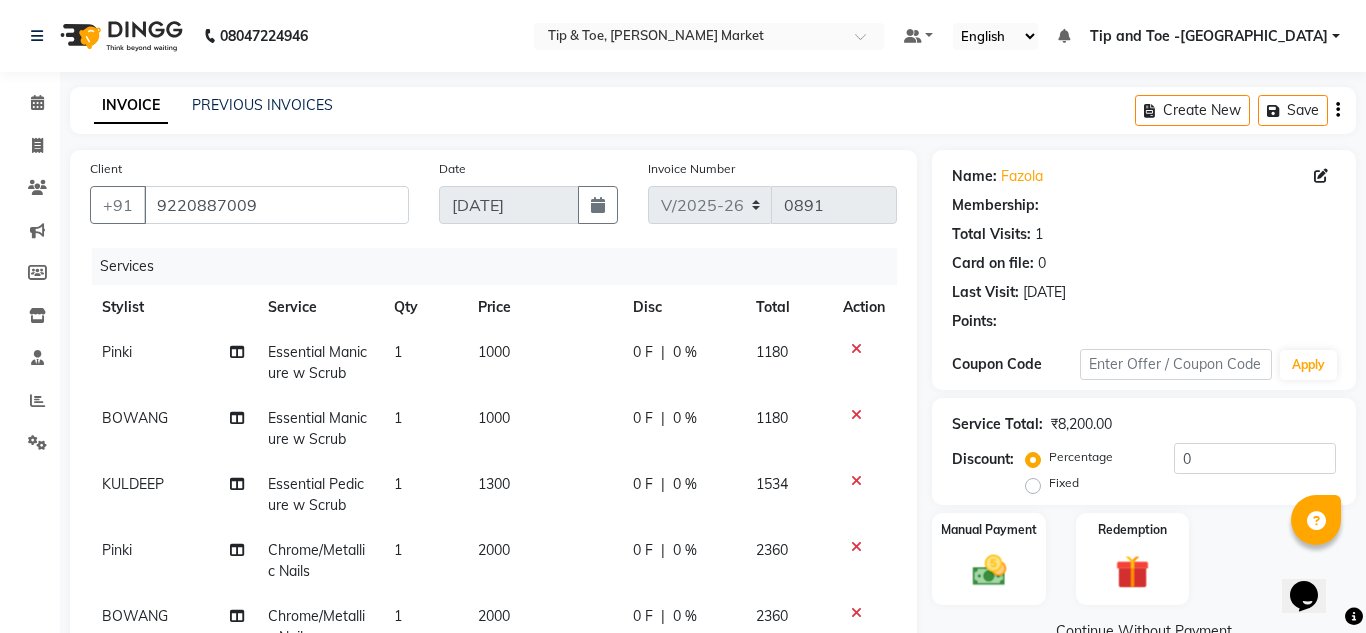 select on "1: Object" 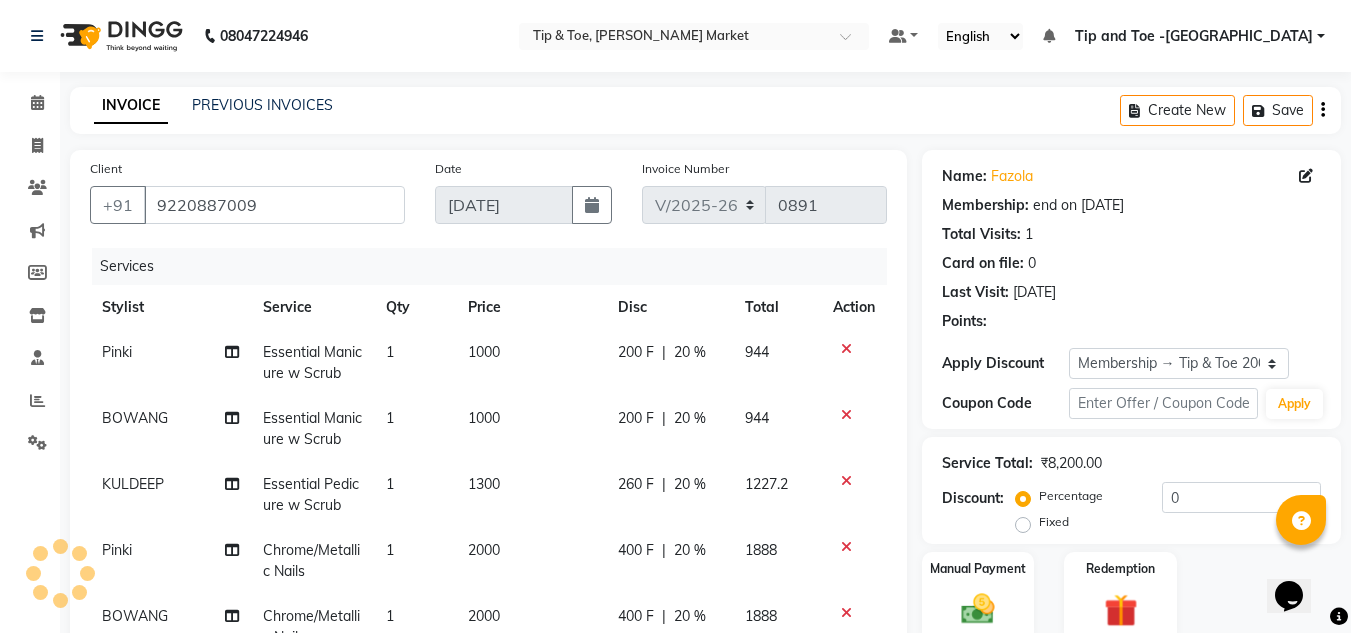 type on "20" 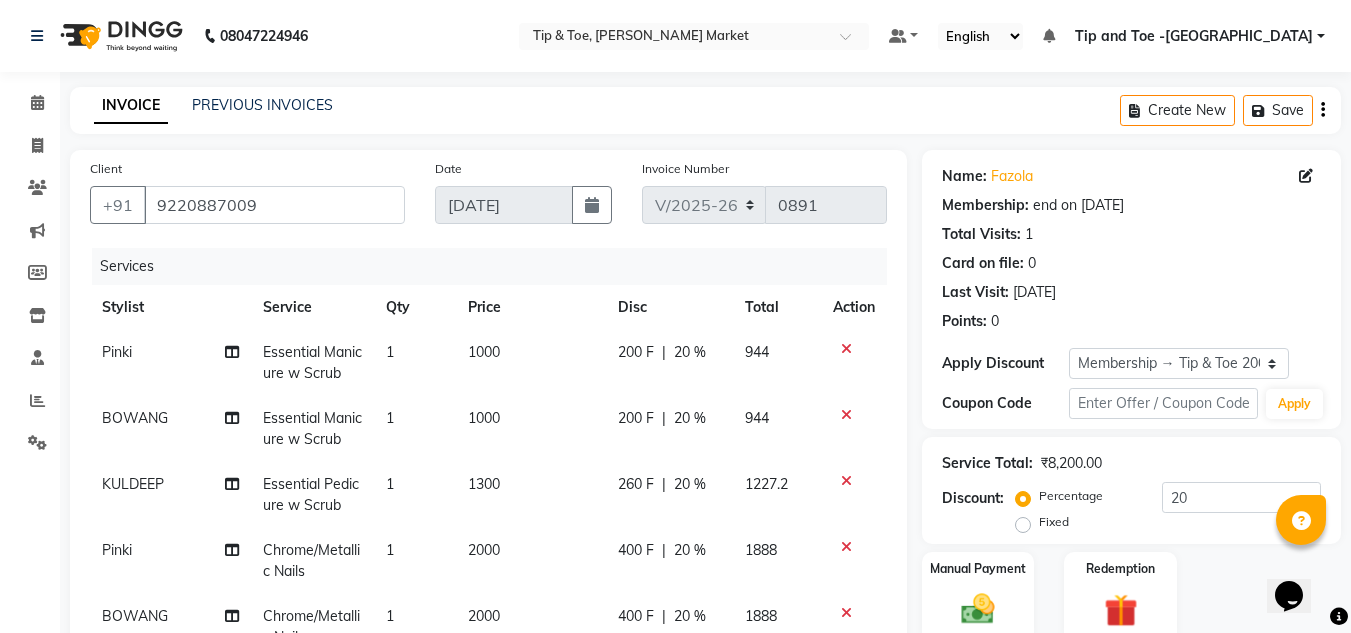 scroll, scrollTop: 9, scrollLeft: 0, axis: vertical 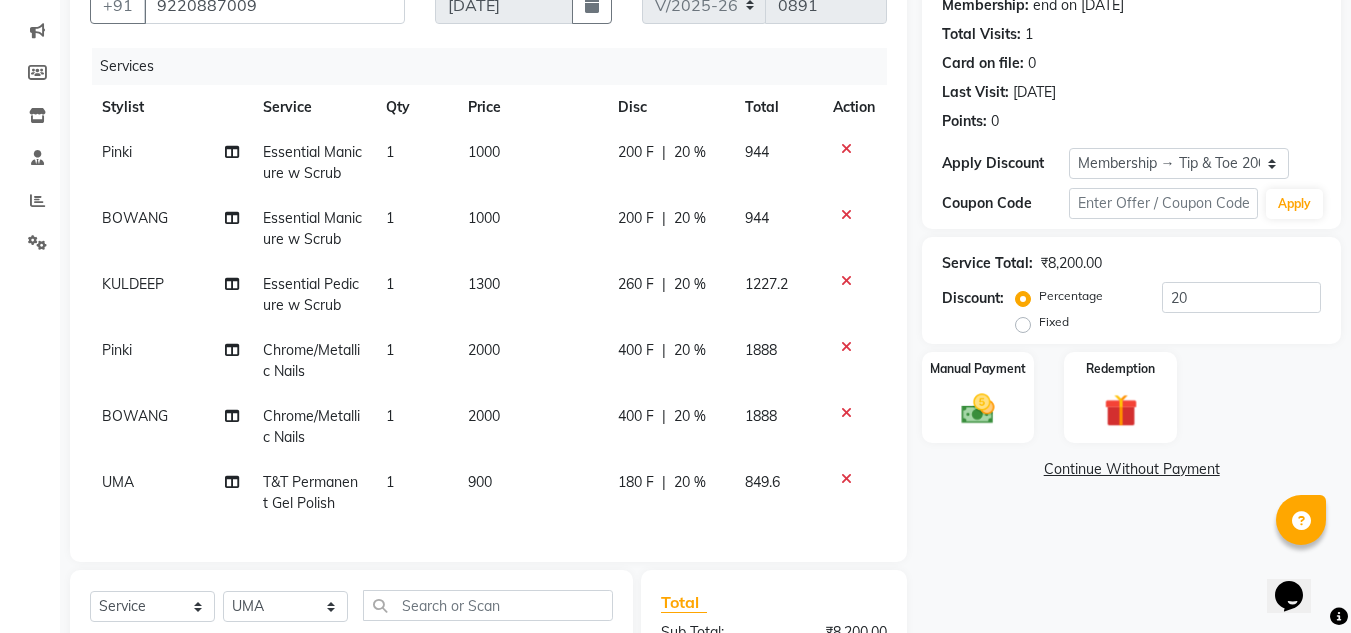 click on "900" 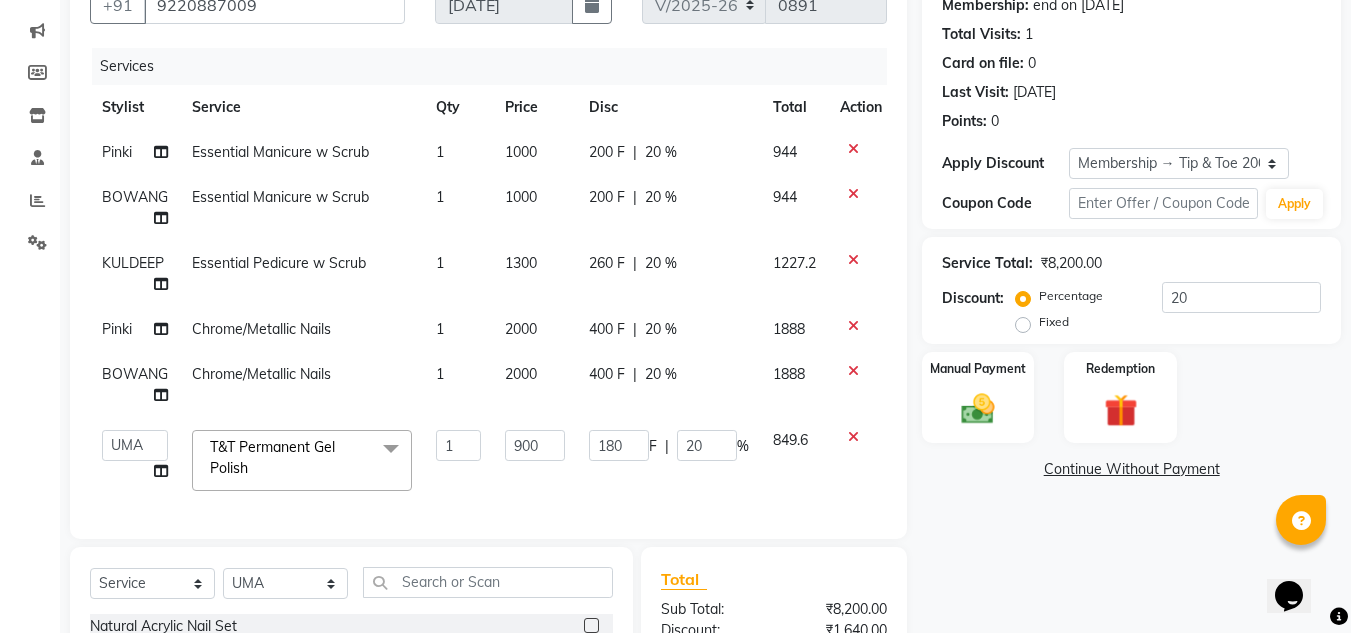 scroll, scrollTop: 0, scrollLeft: 0, axis: both 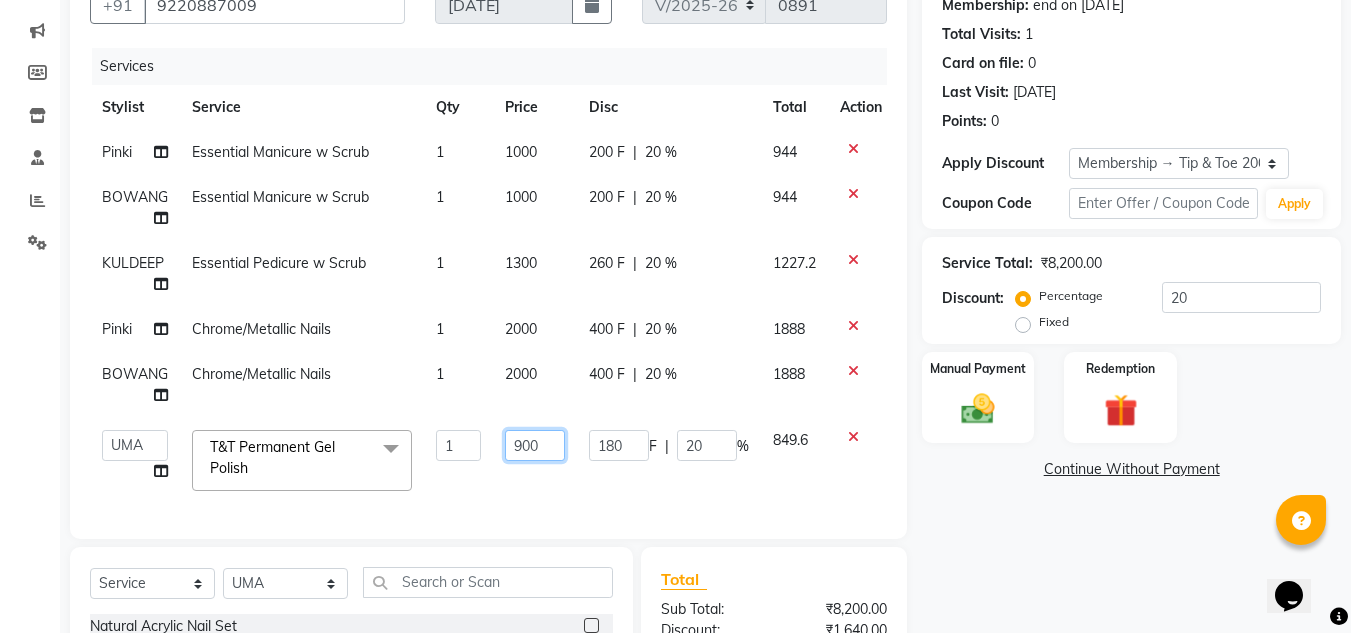 click on "900" 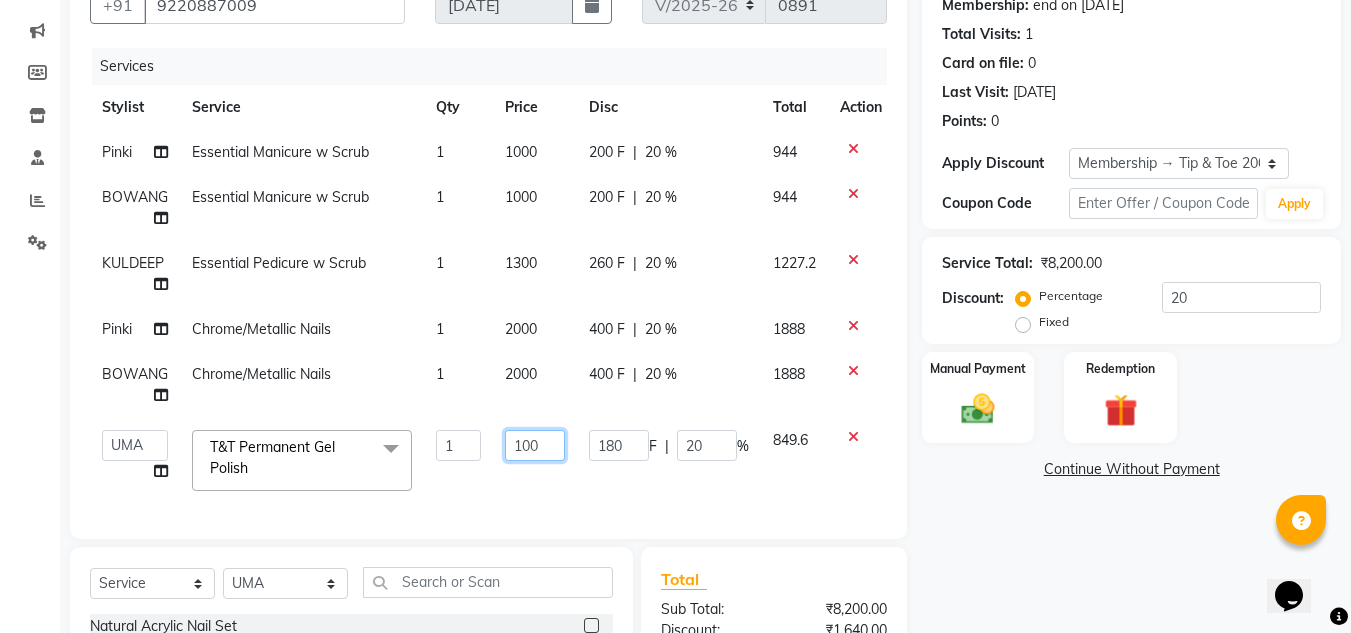 type on "1100" 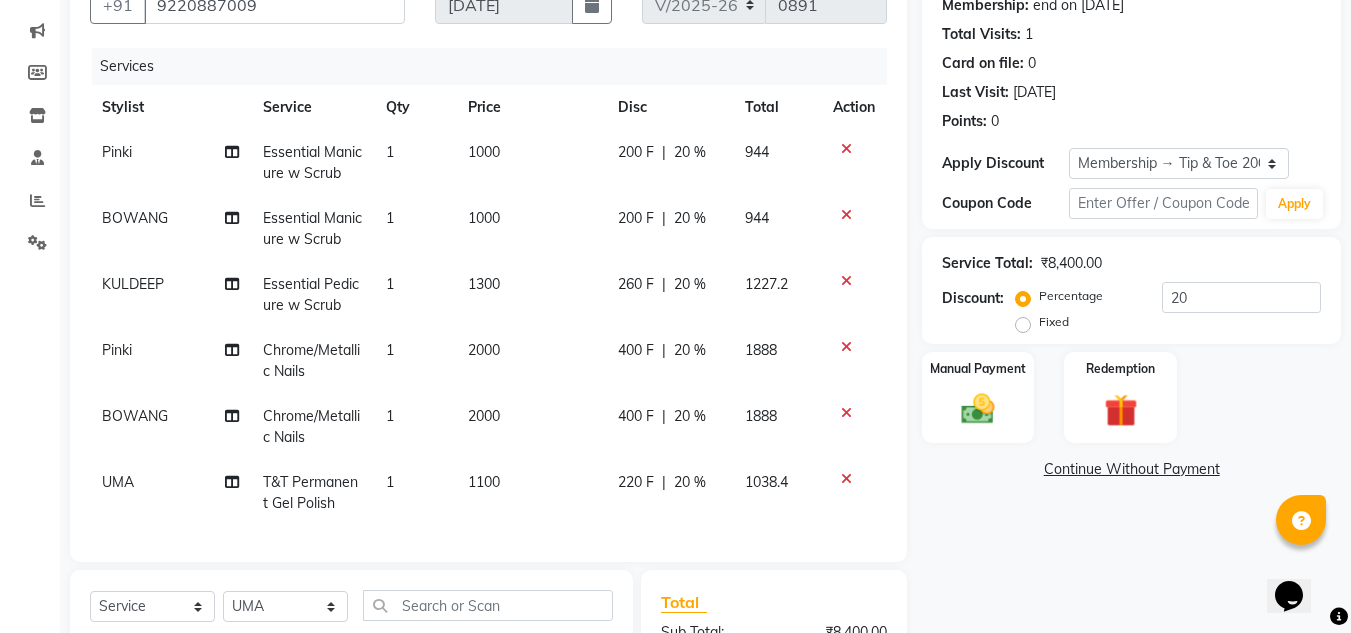 click on "1100" 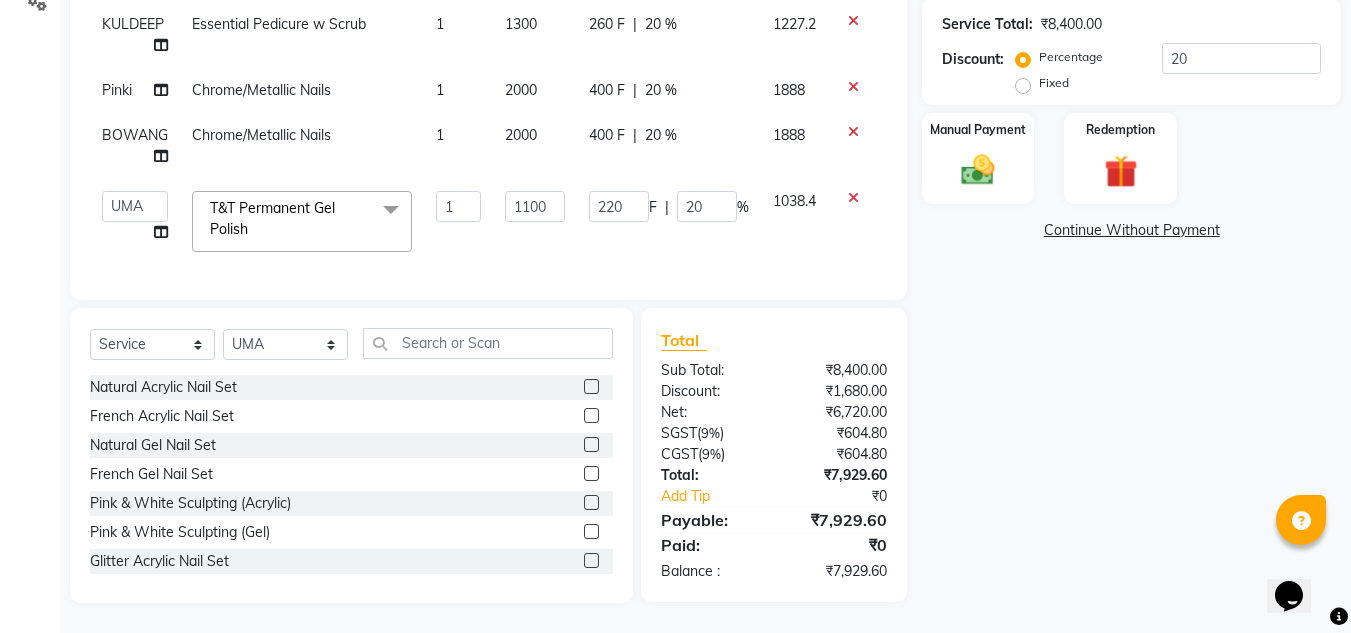 scroll, scrollTop: 454, scrollLeft: 0, axis: vertical 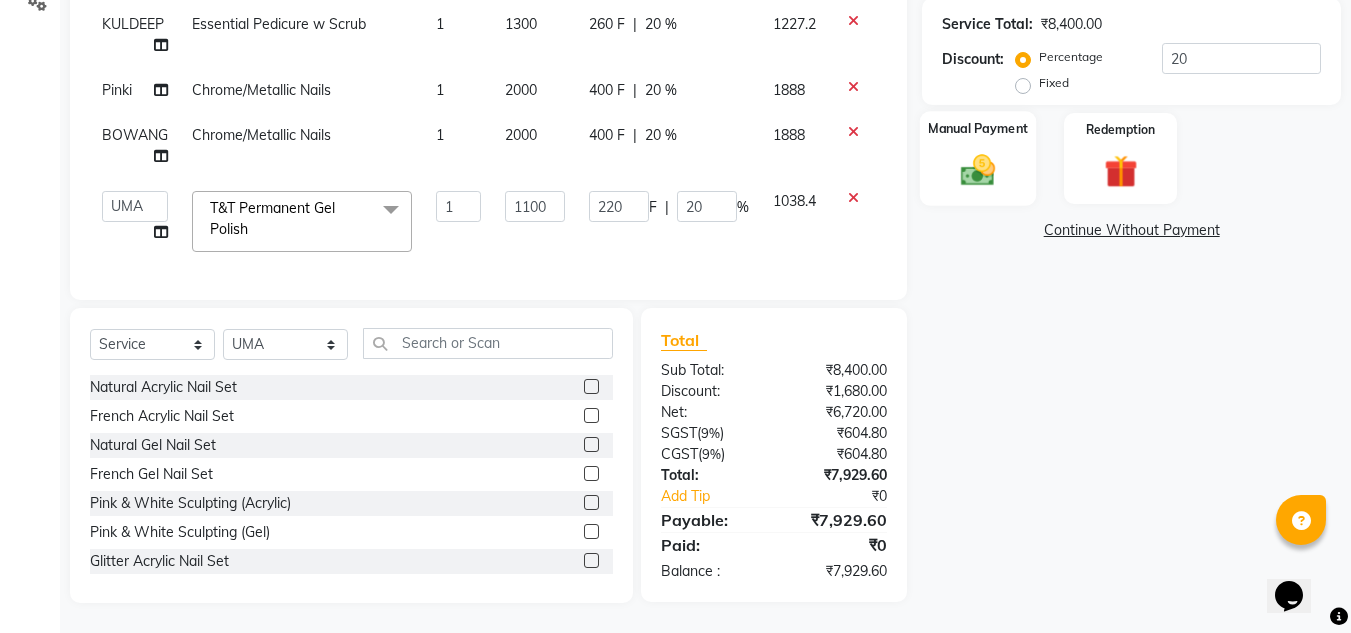 click on "Manual Payment" 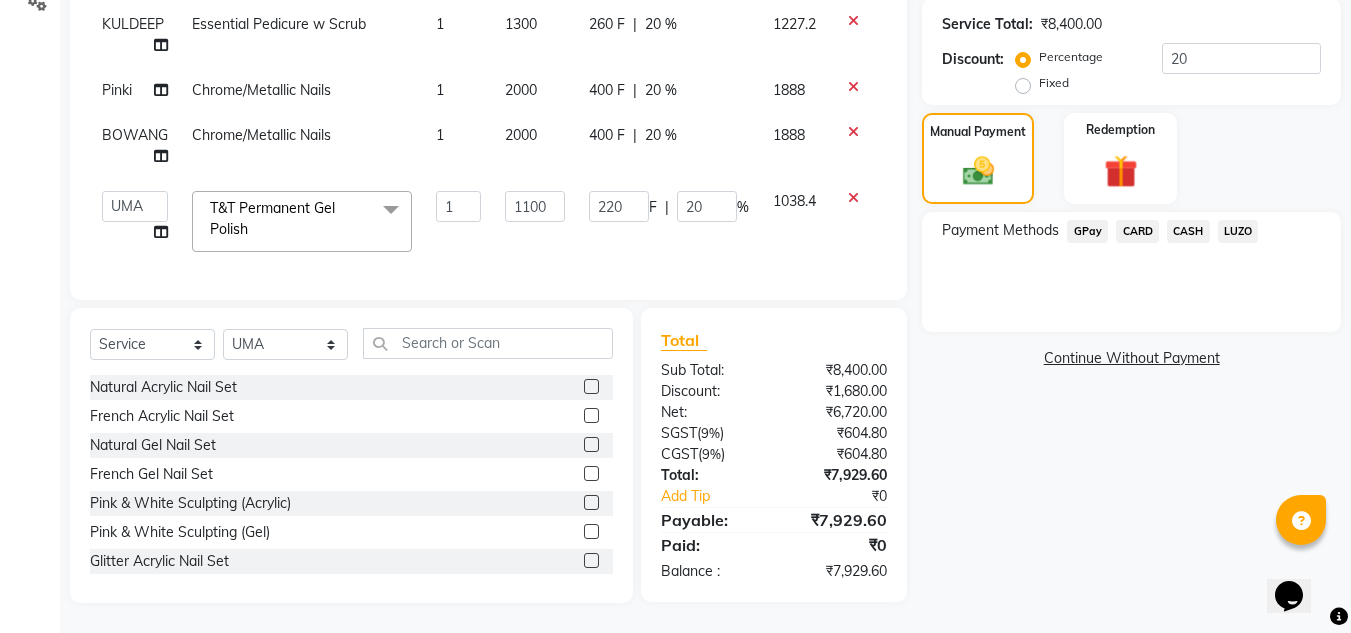 click on "CARD" 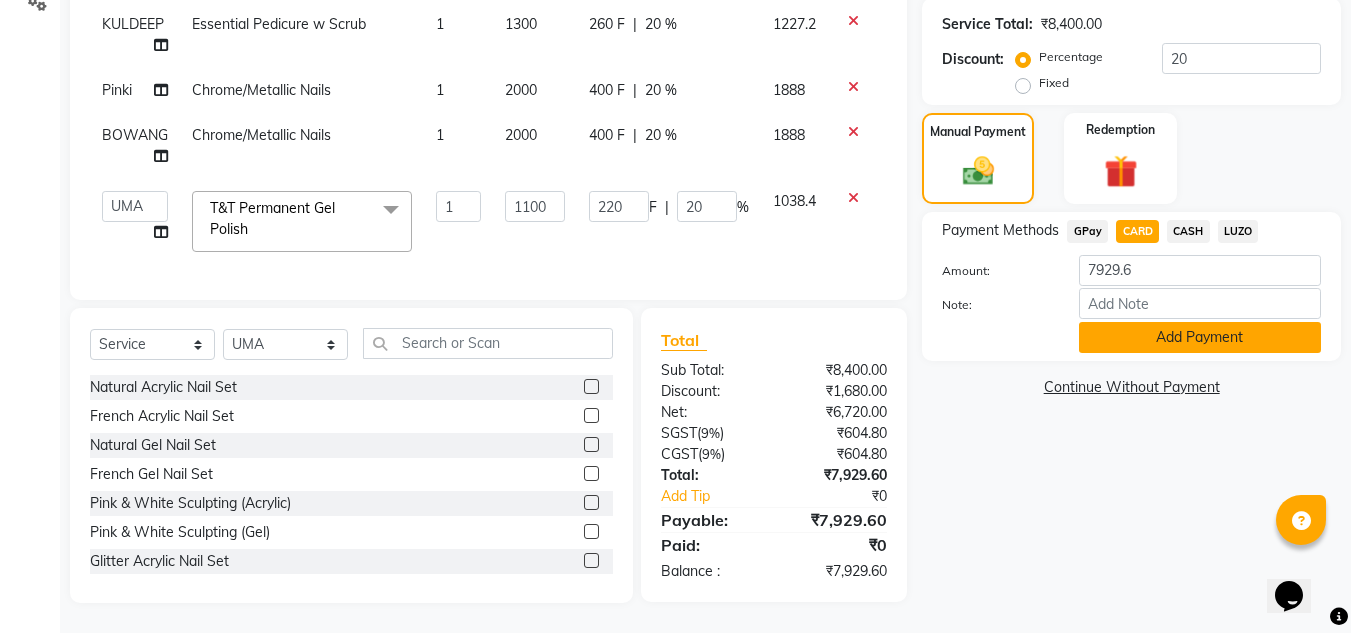 click on "Add Payment" 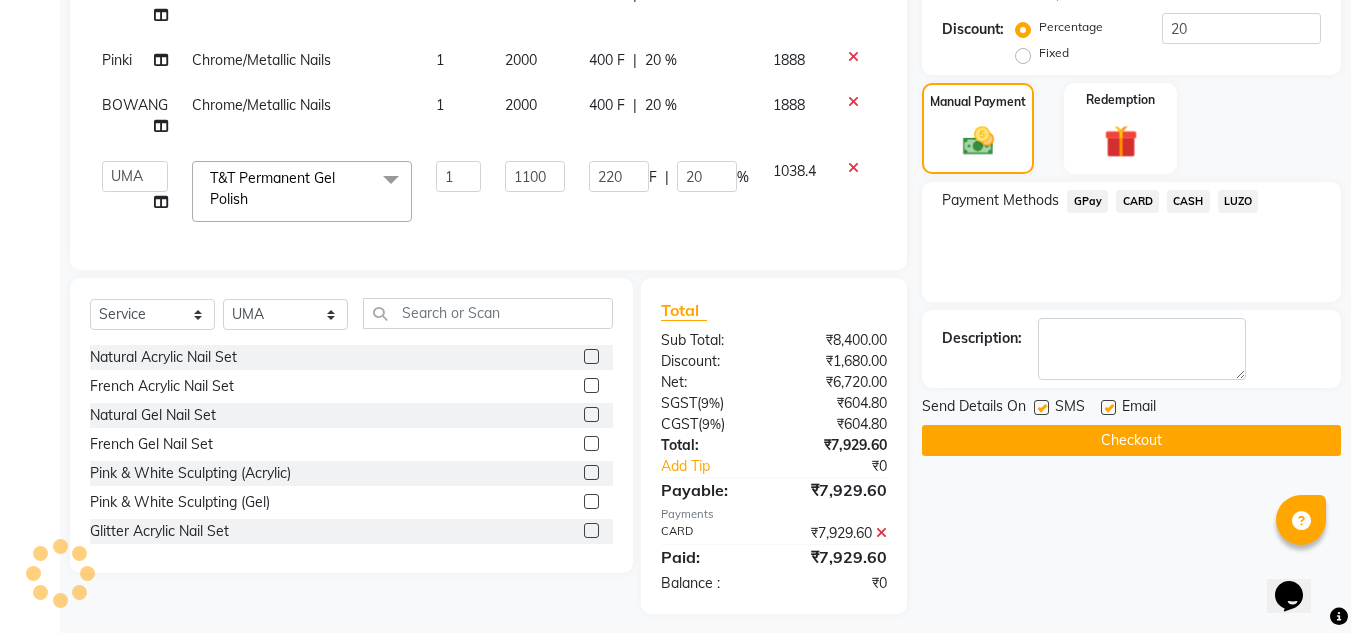 scroll, scrollTop: 495, scrollLeft: 0, axis: vertical 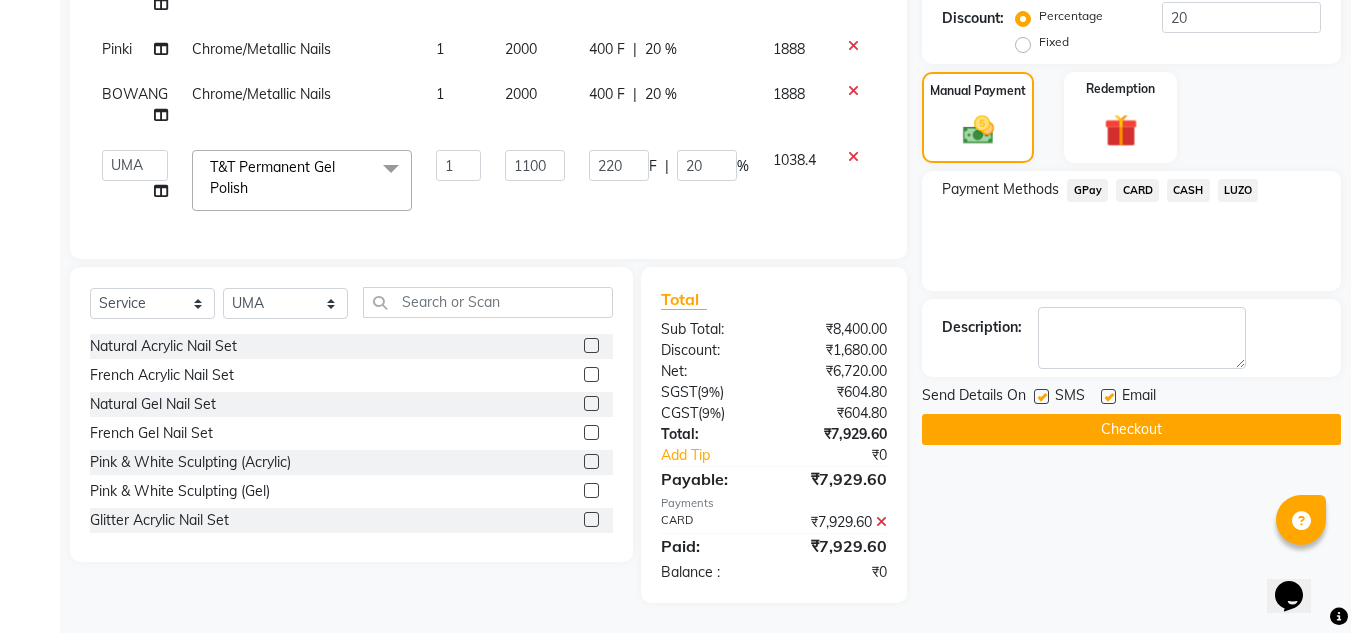 click on "Checkout" 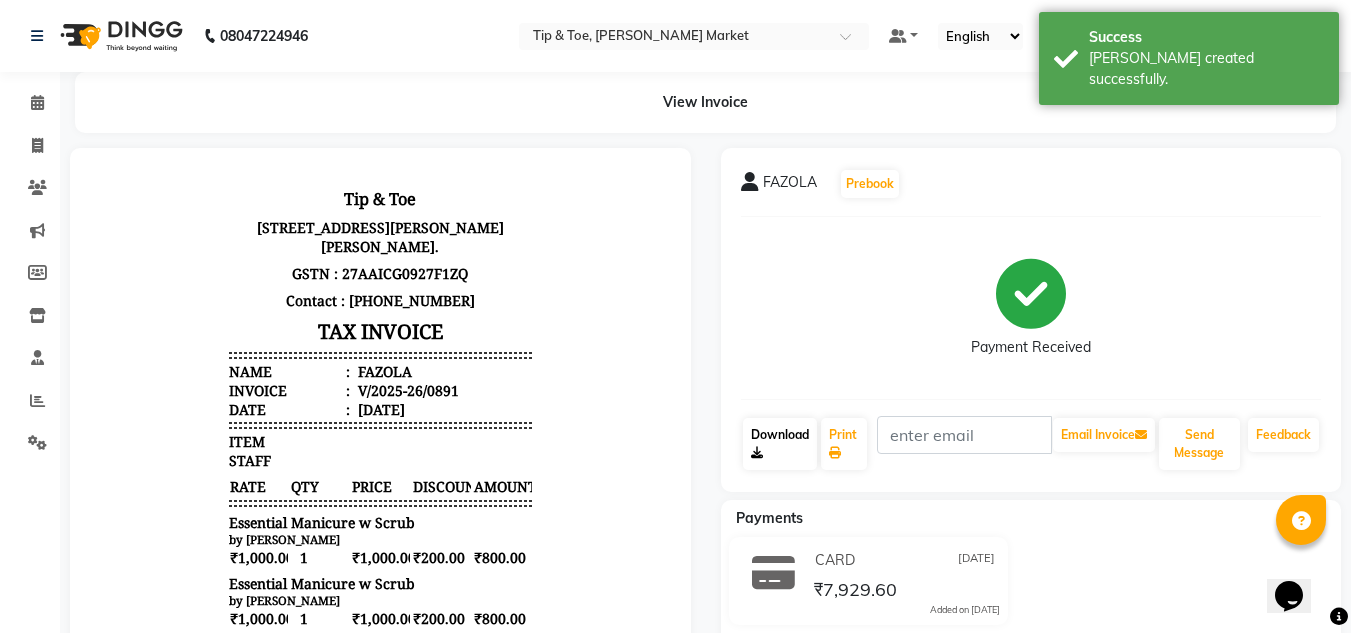 scroll, scrollTop: 0, scrollLeft: 0, axis: both 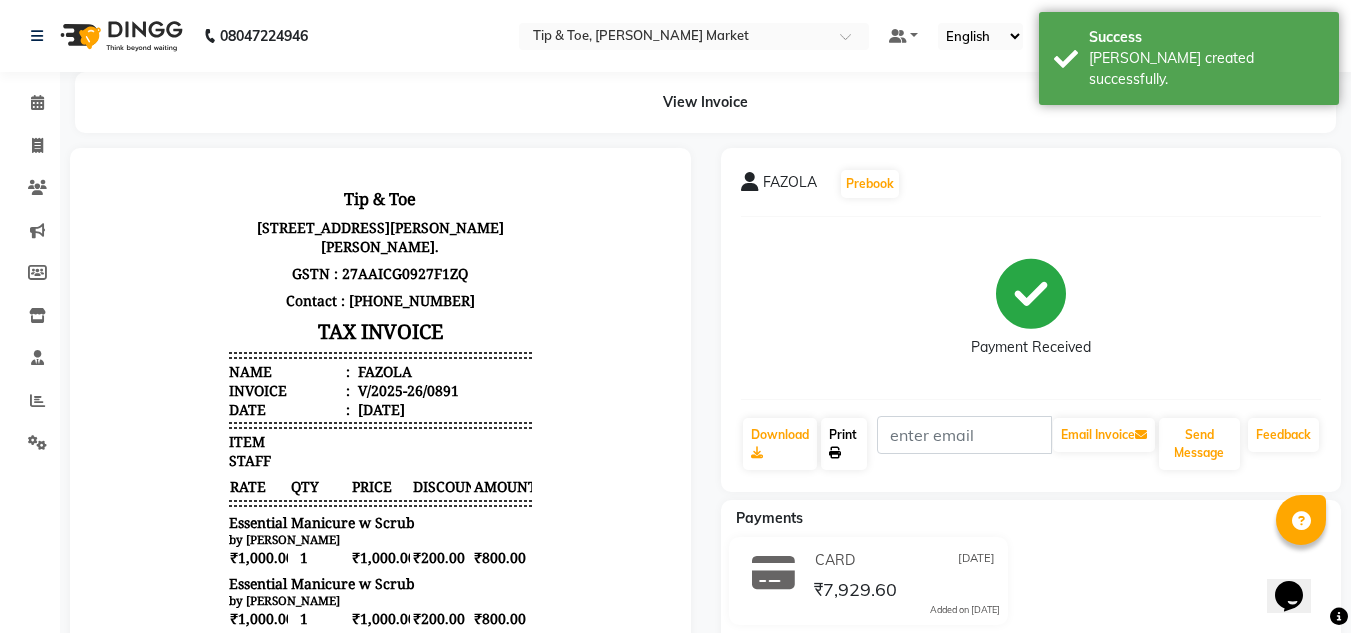 click on "Print" 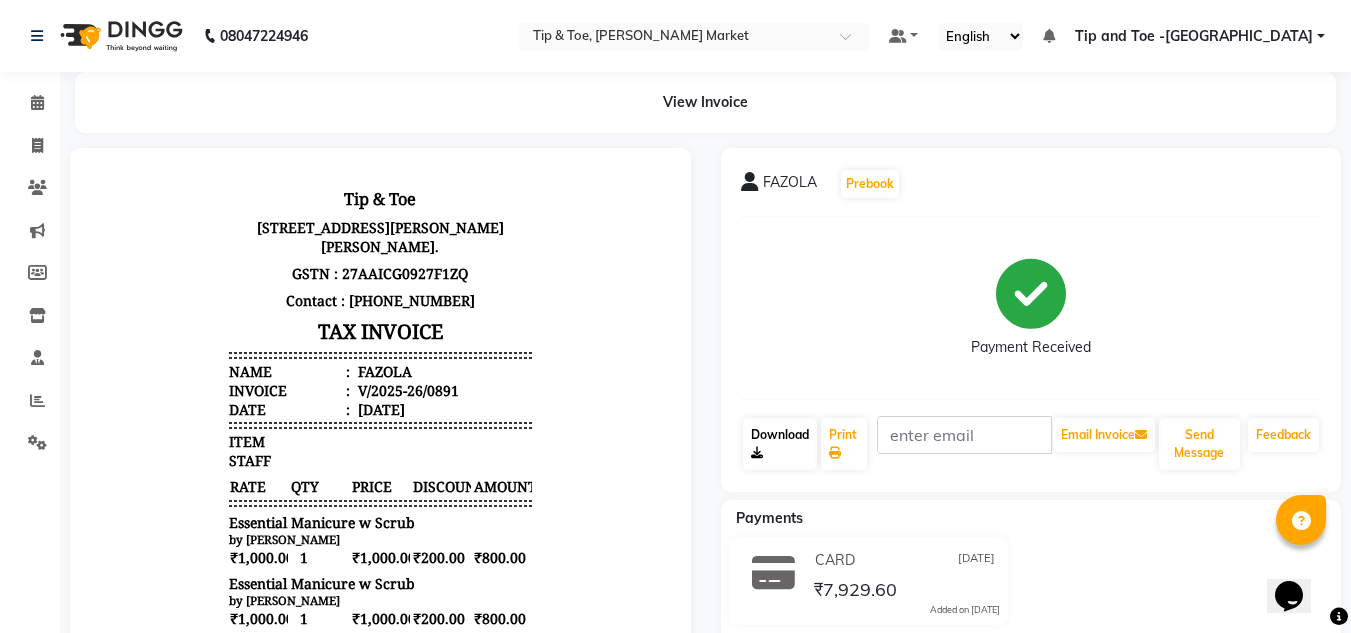 click on "Download" 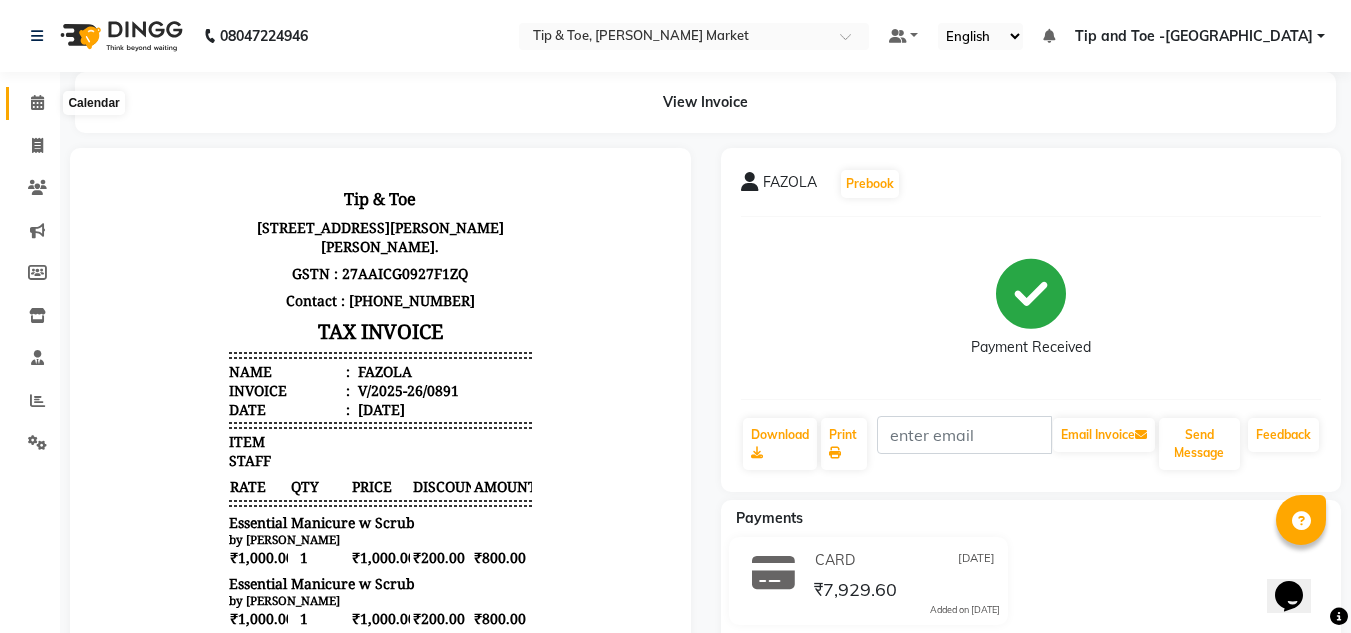 click 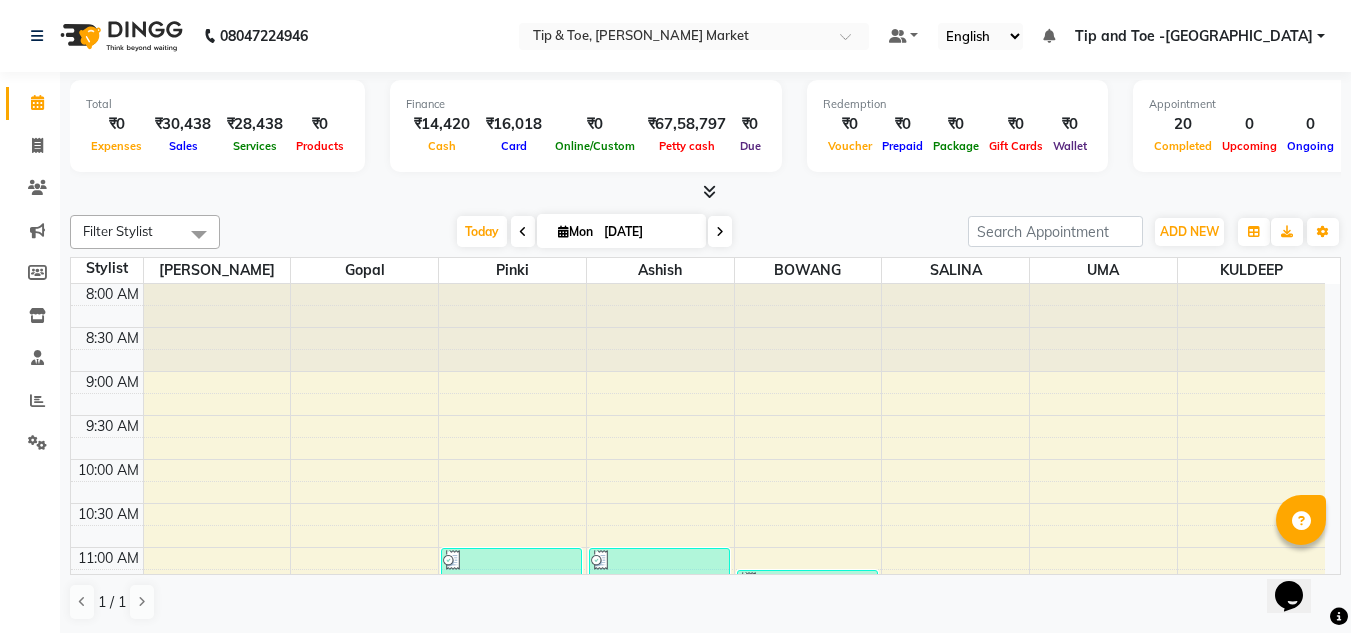 scroll, scrollTop: 815, scrollLeft: 0, axis: vertical 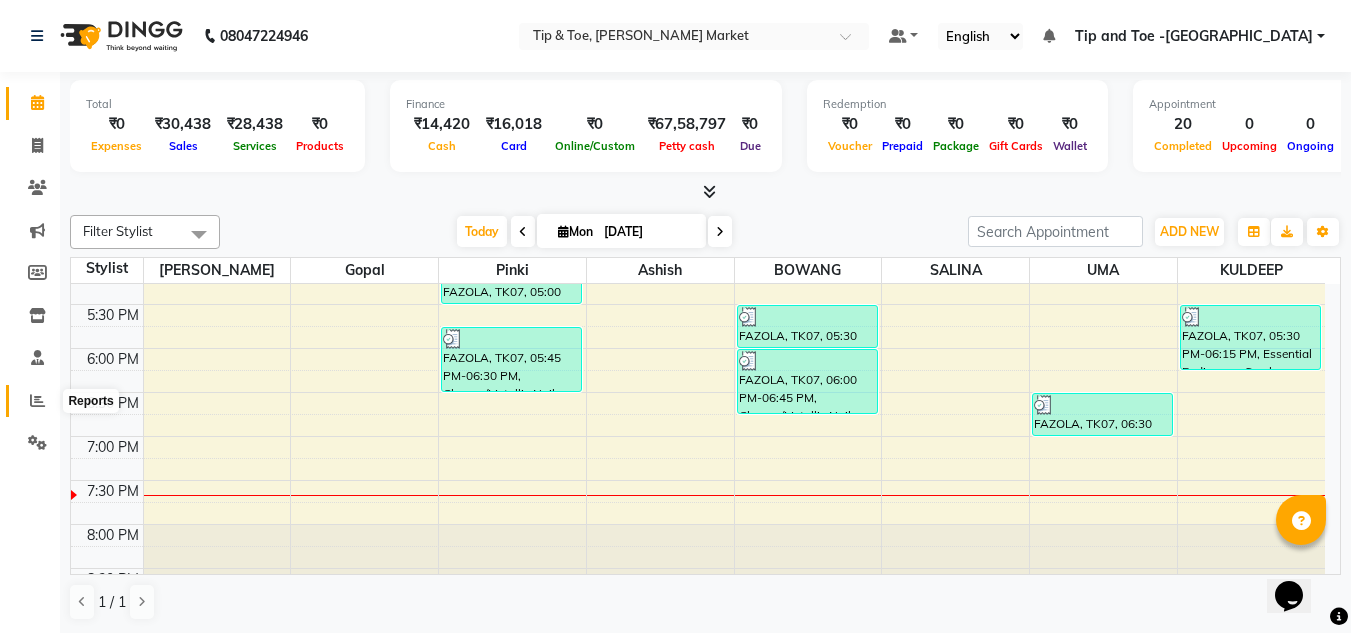 click 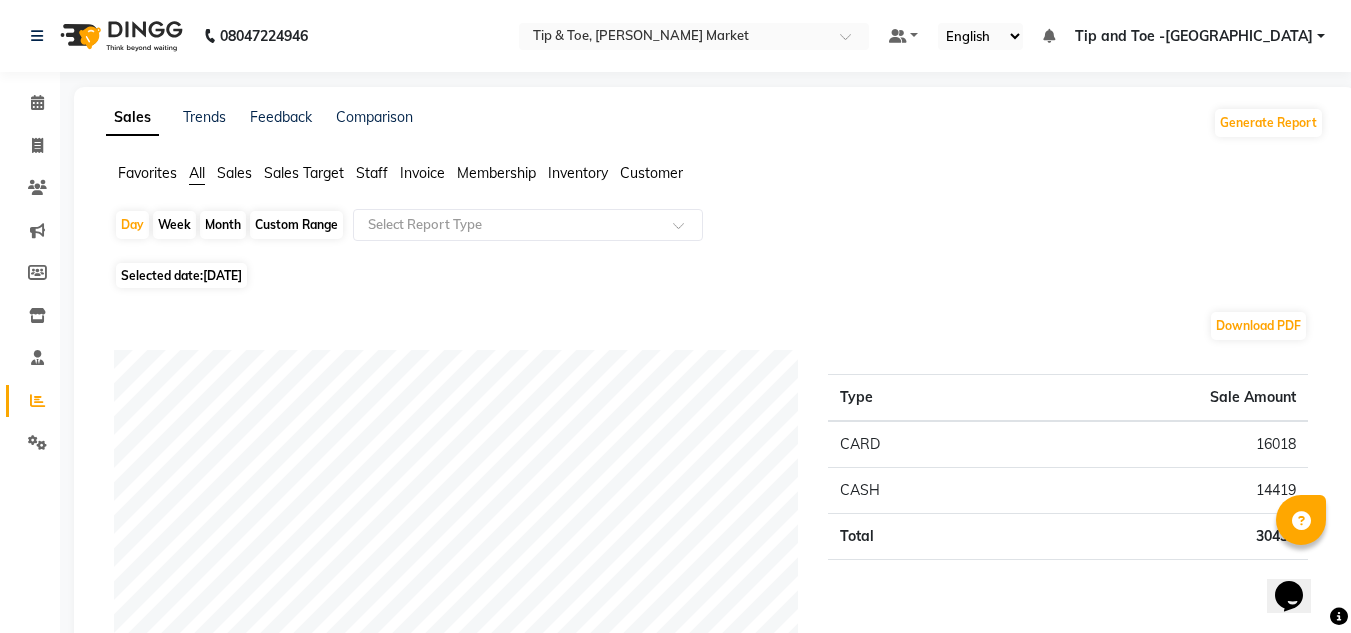 click on "Staff" 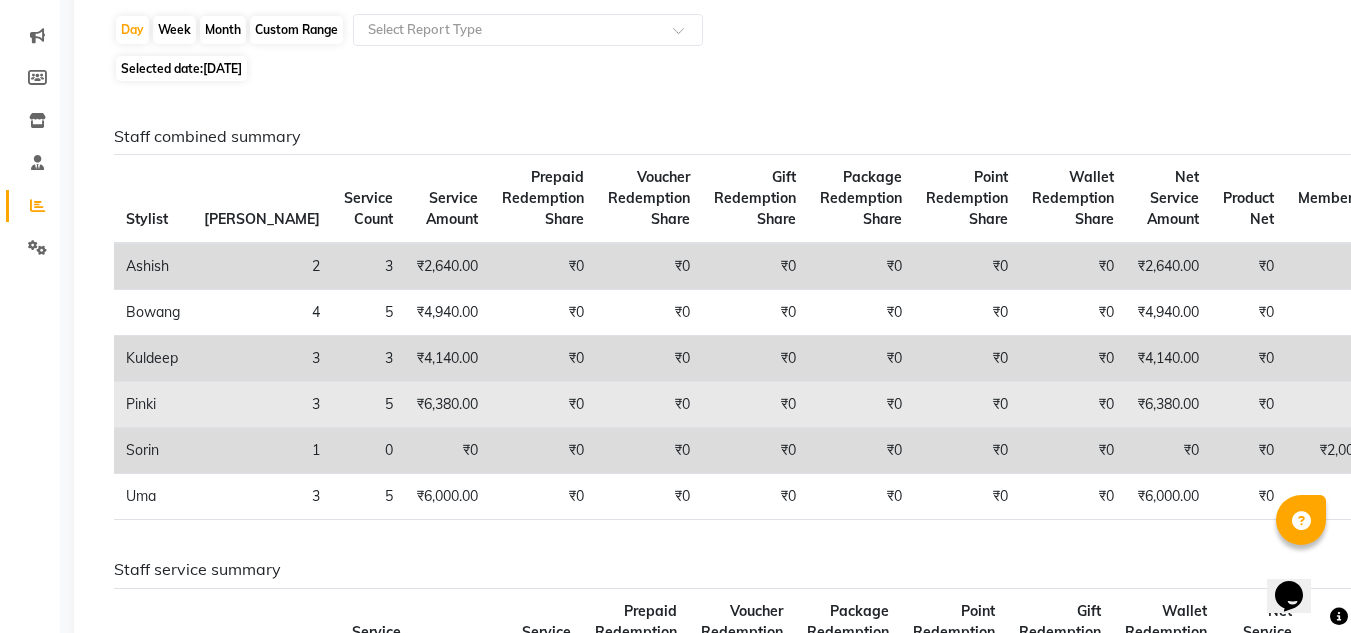 scroll, scrollTop: 200, scrollLeft: 0, axis: vertical 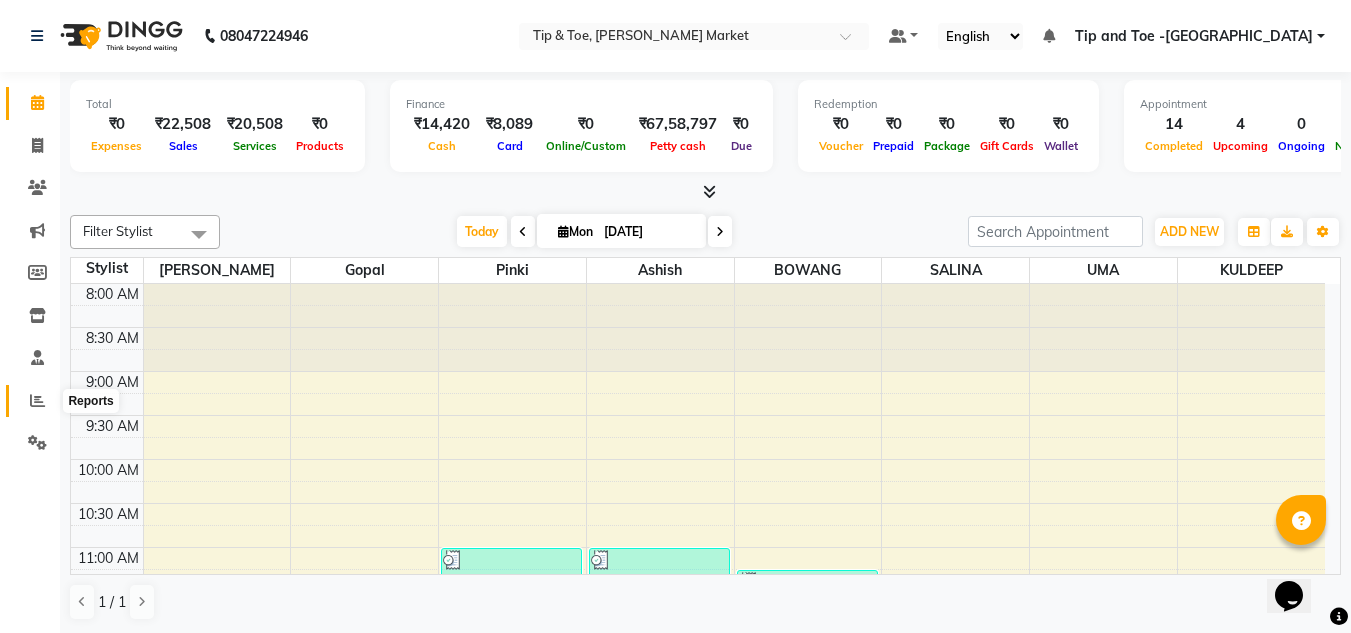 click 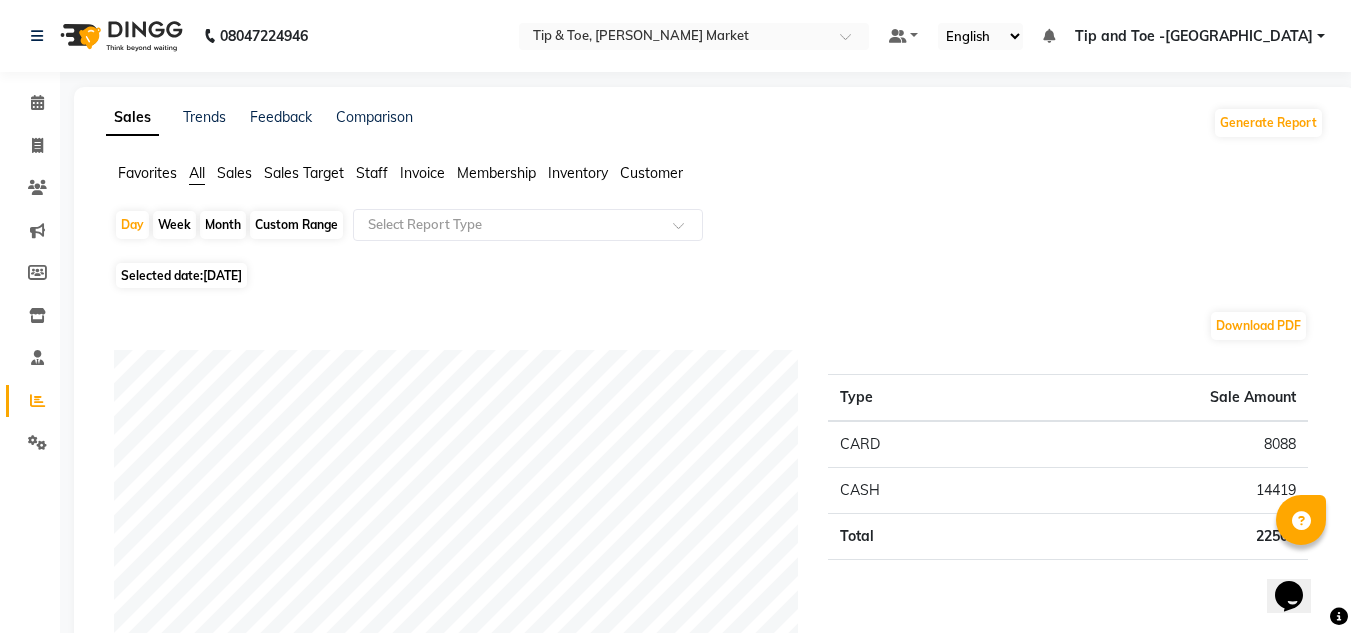 click on "Staff" 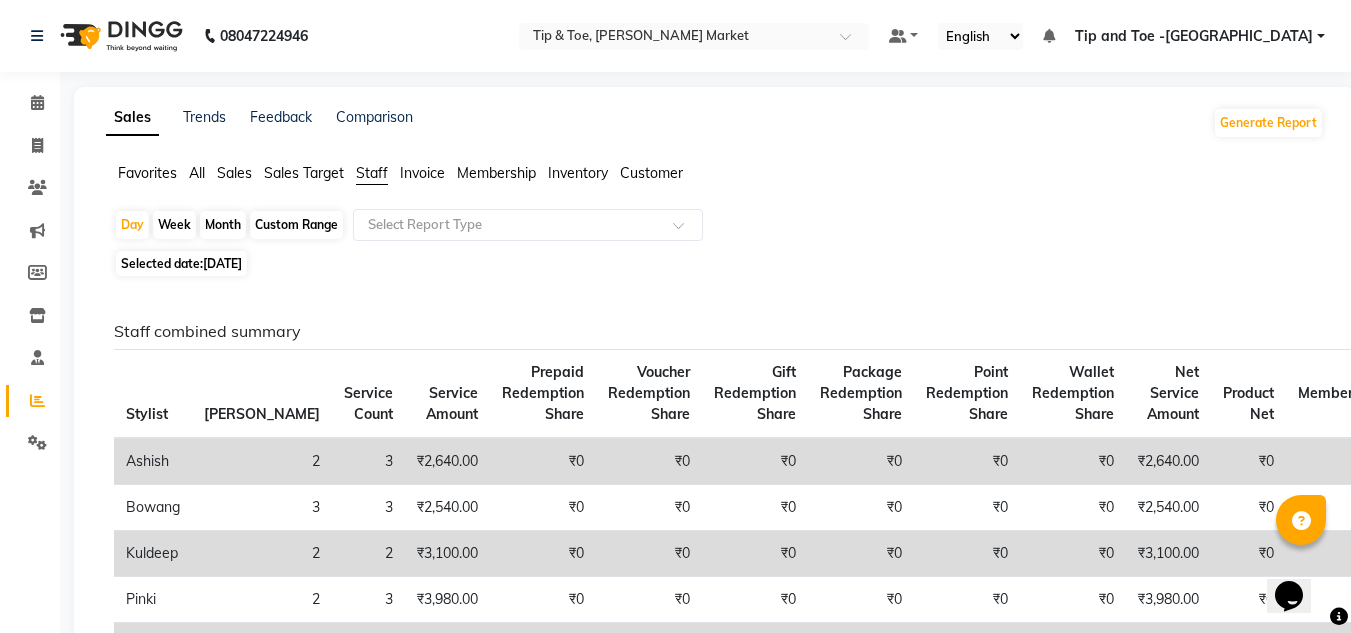click on "Sales" 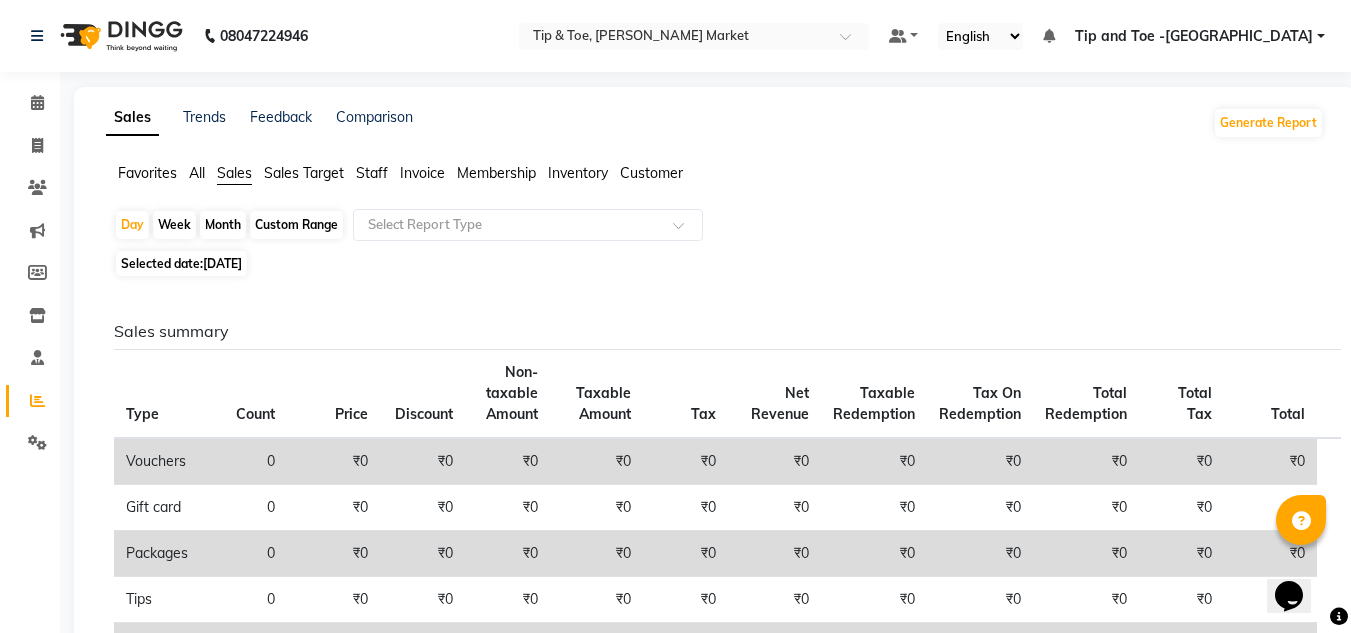 click on "Sales Target" 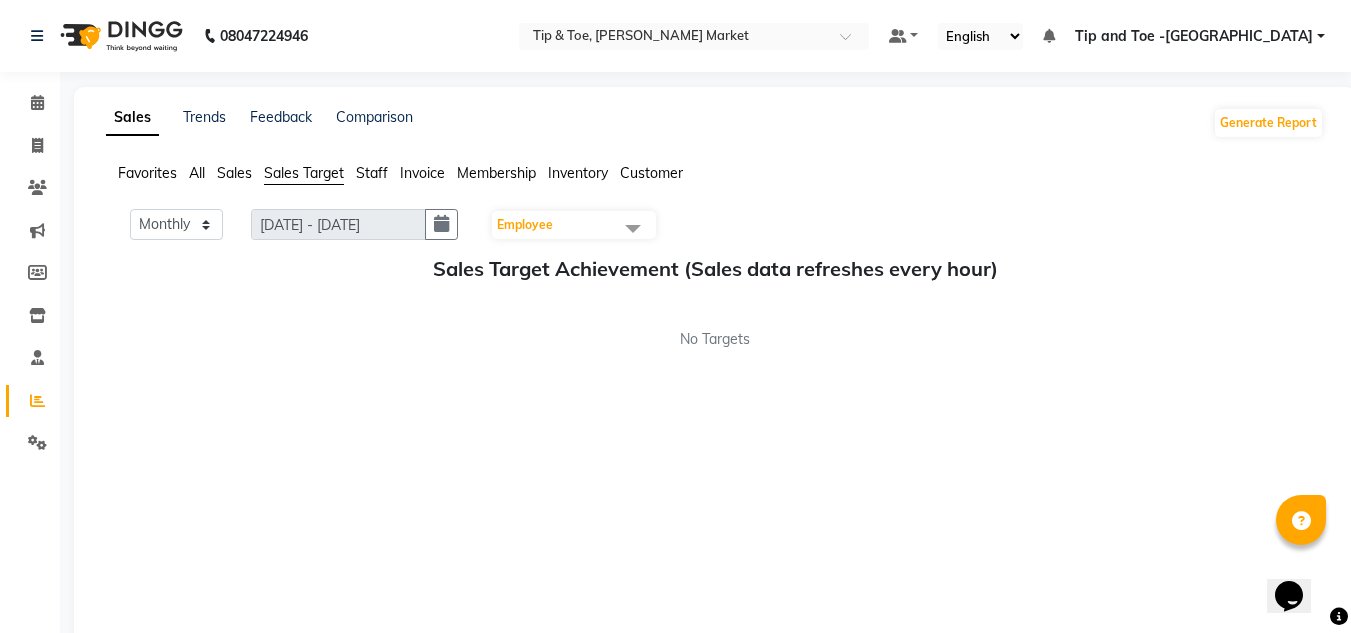 click on "Sales" 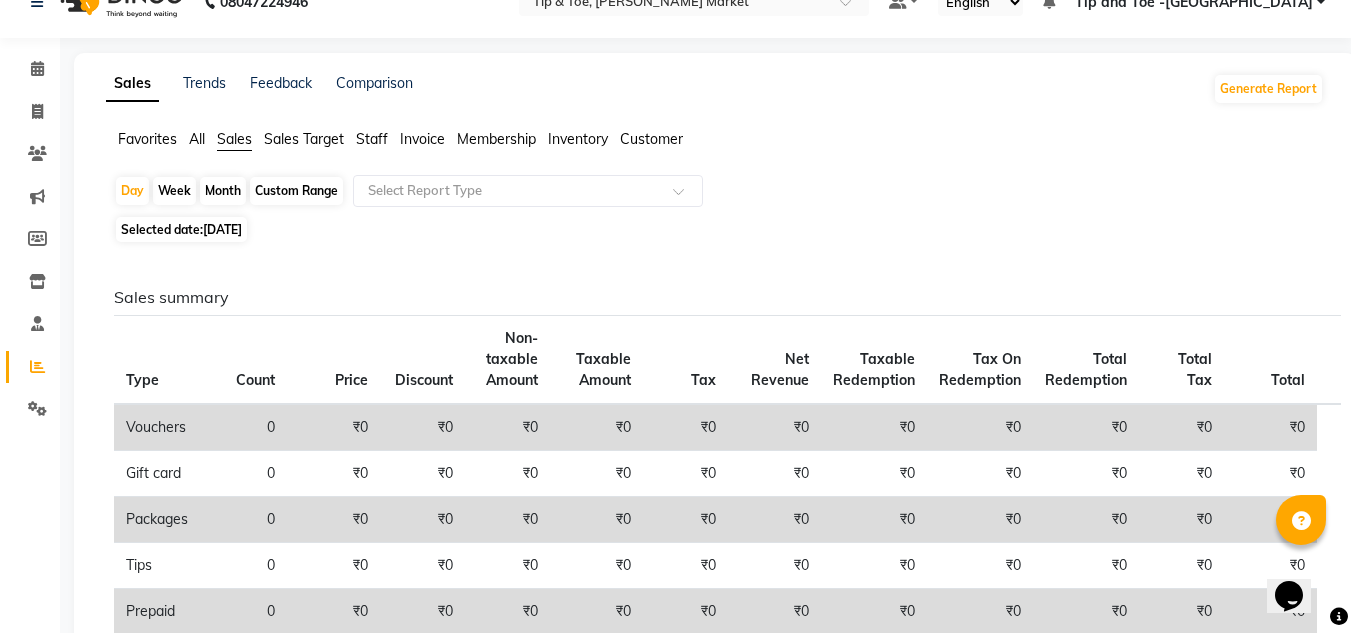 scroll, scrollTop: 0, scrollLeft: 0, axis: both 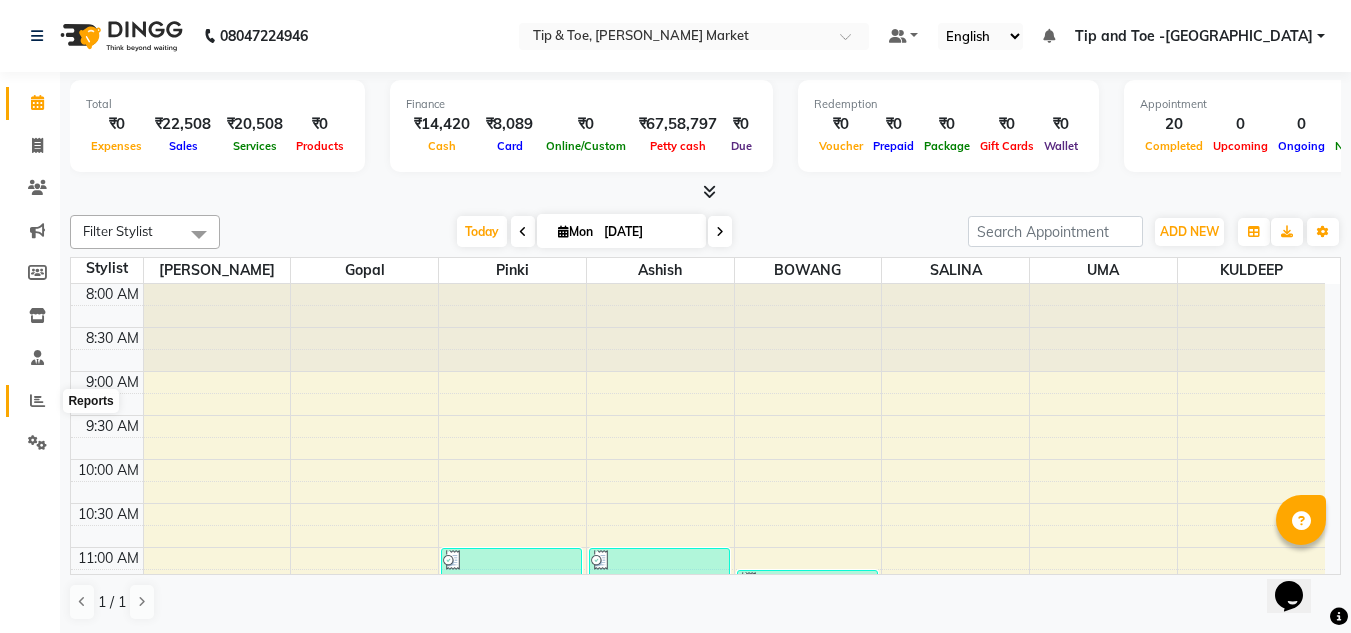 click 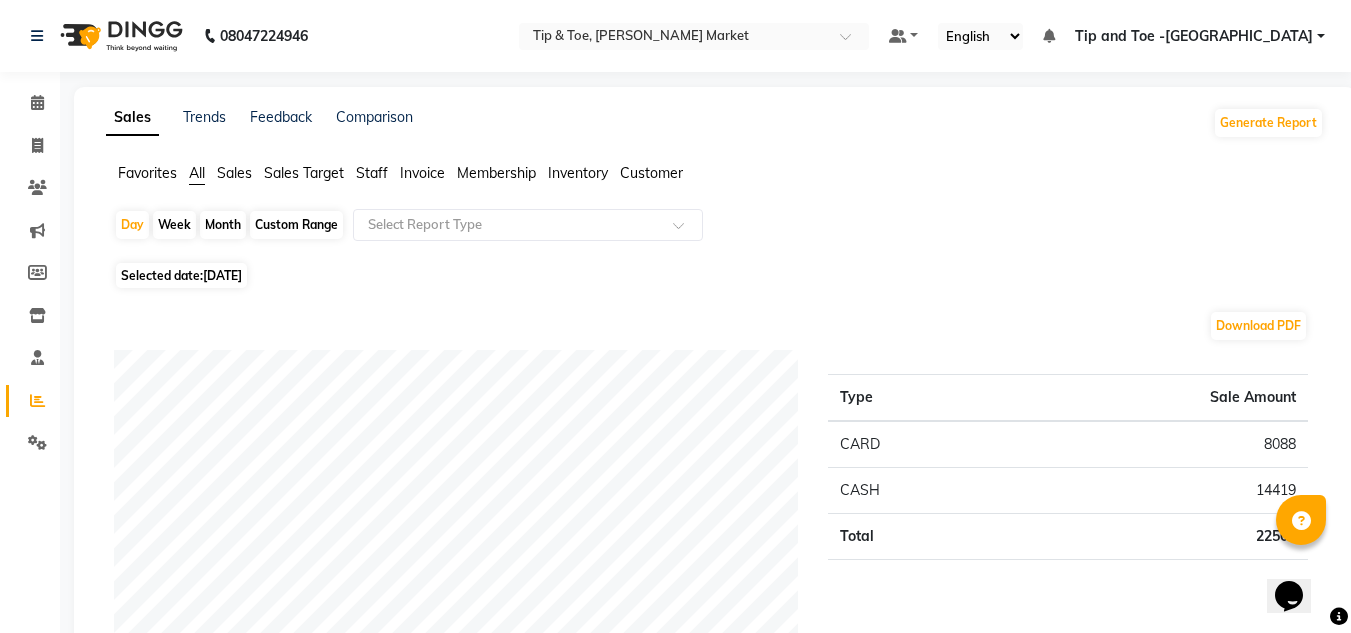 click on "Staff" 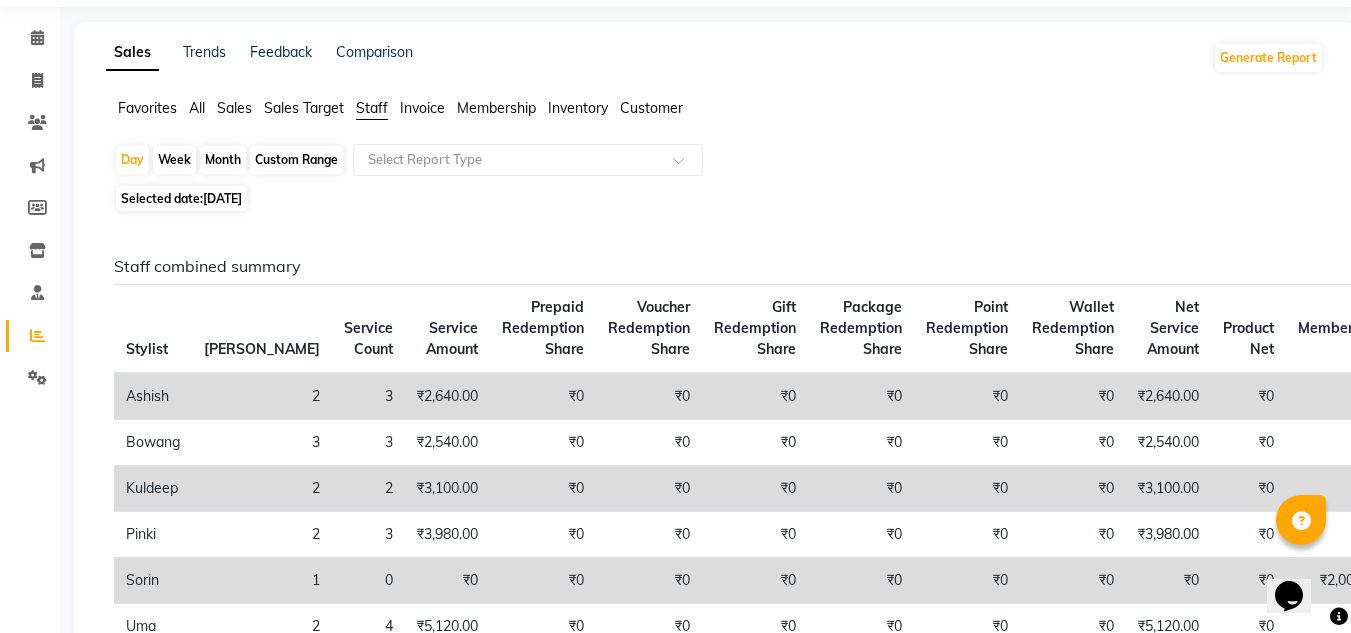 scroll, scrollTop: 100, scrollLeft: 0, axis: vertical 